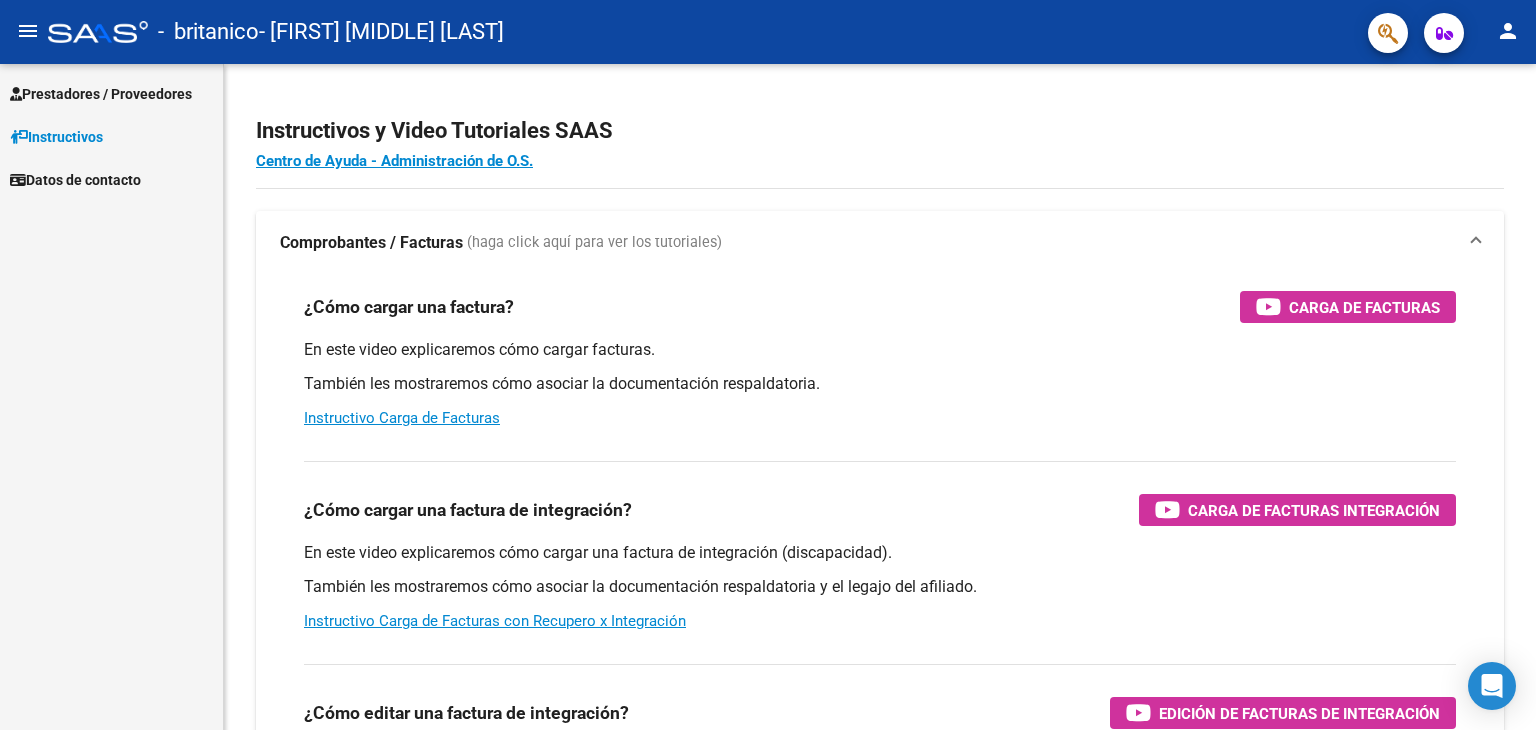 scroll, scrollTop: 0, scrollLeft: 0, axis: both 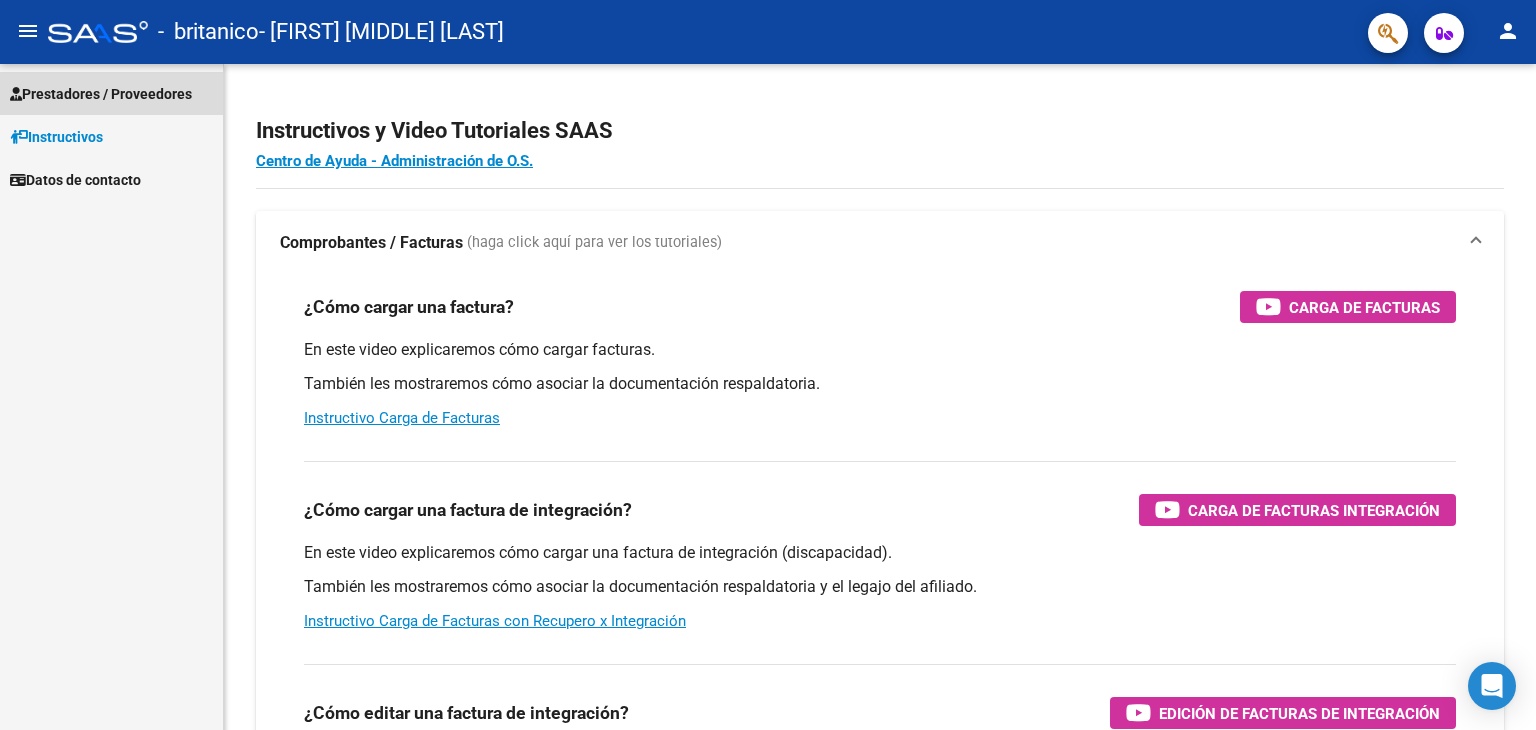 click on "Prestadores / Proveedores" at bounding box center (101, 94) 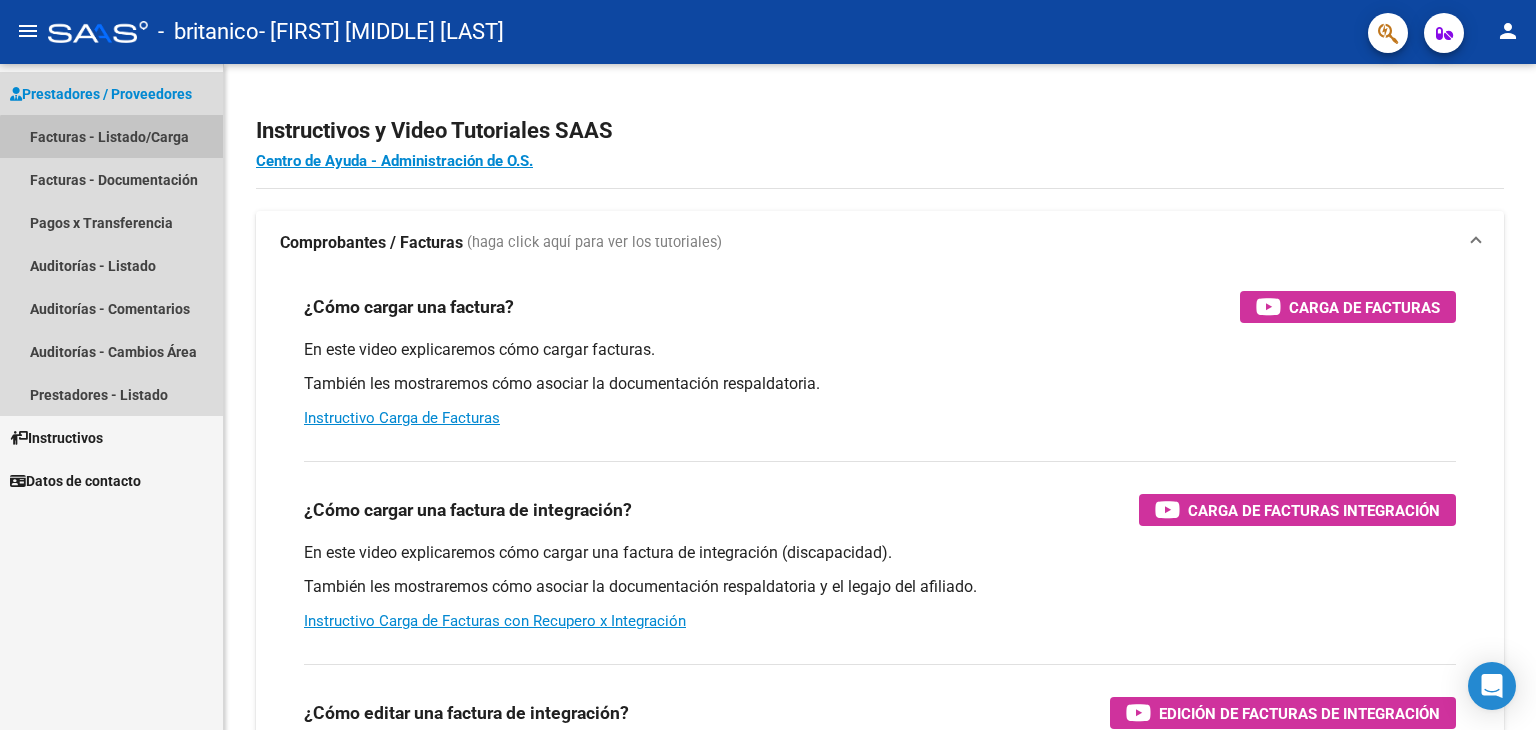 click on "Facturas - Listado/Carga" at bounding box center [111, 136] 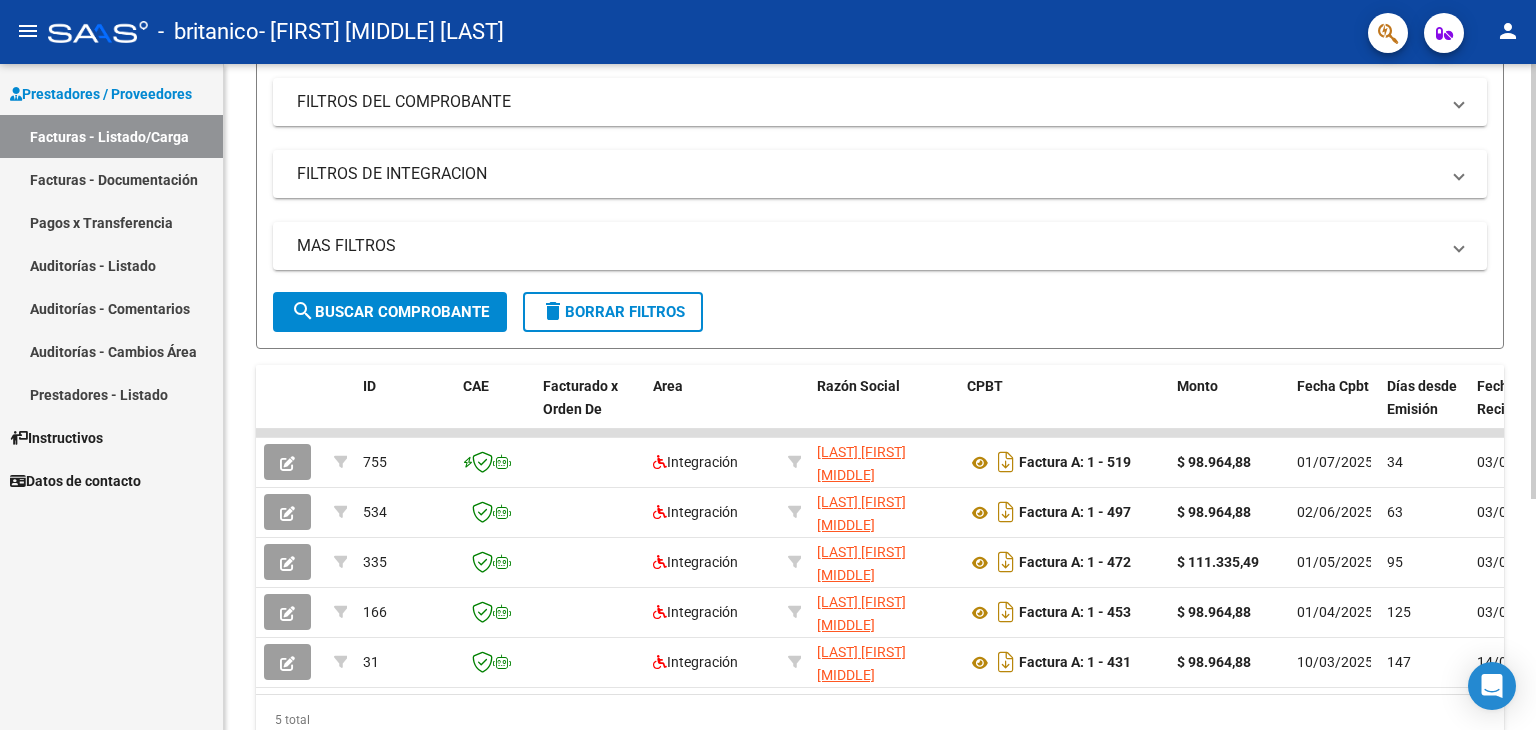 click 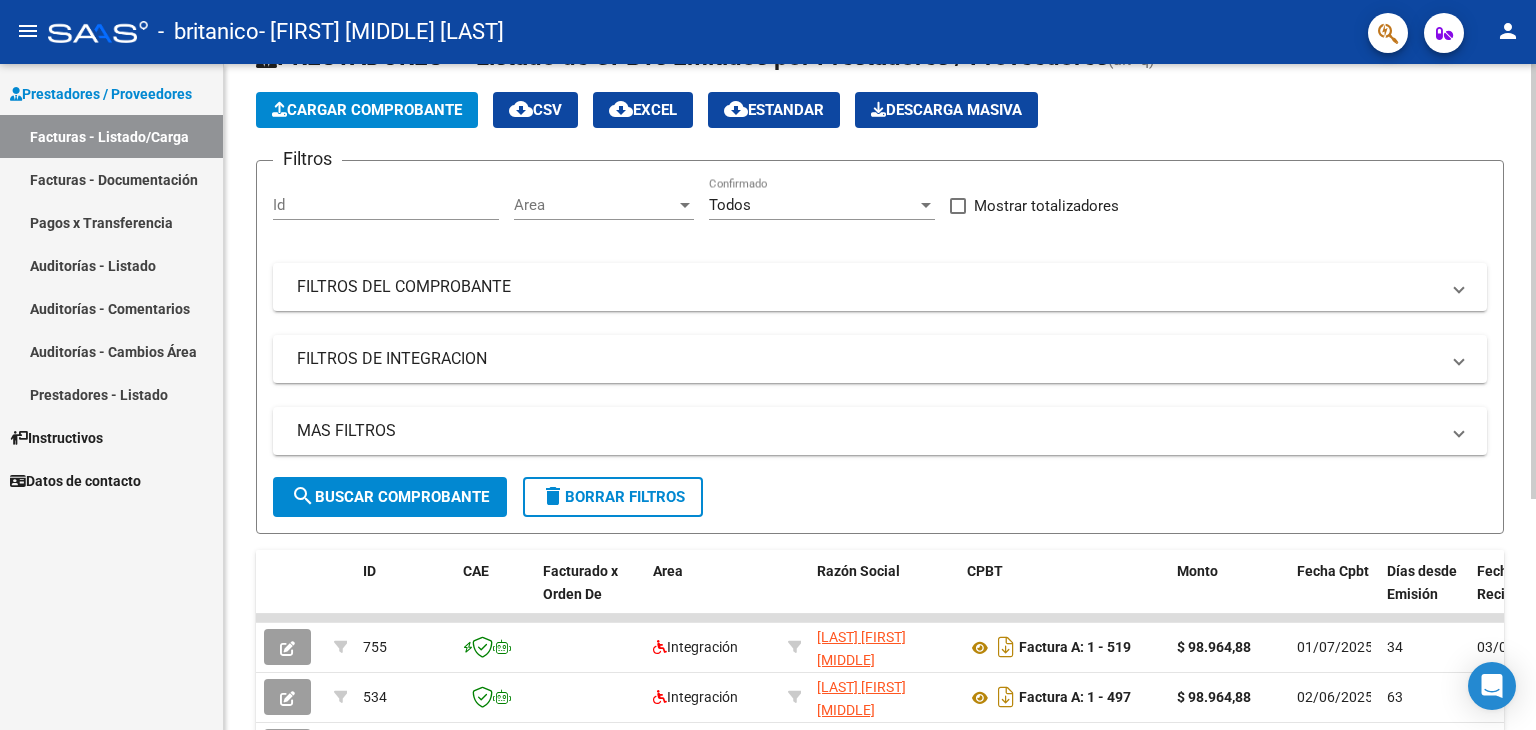 scroll, scrollTop: 0, scrollLeft: 0, axis: both 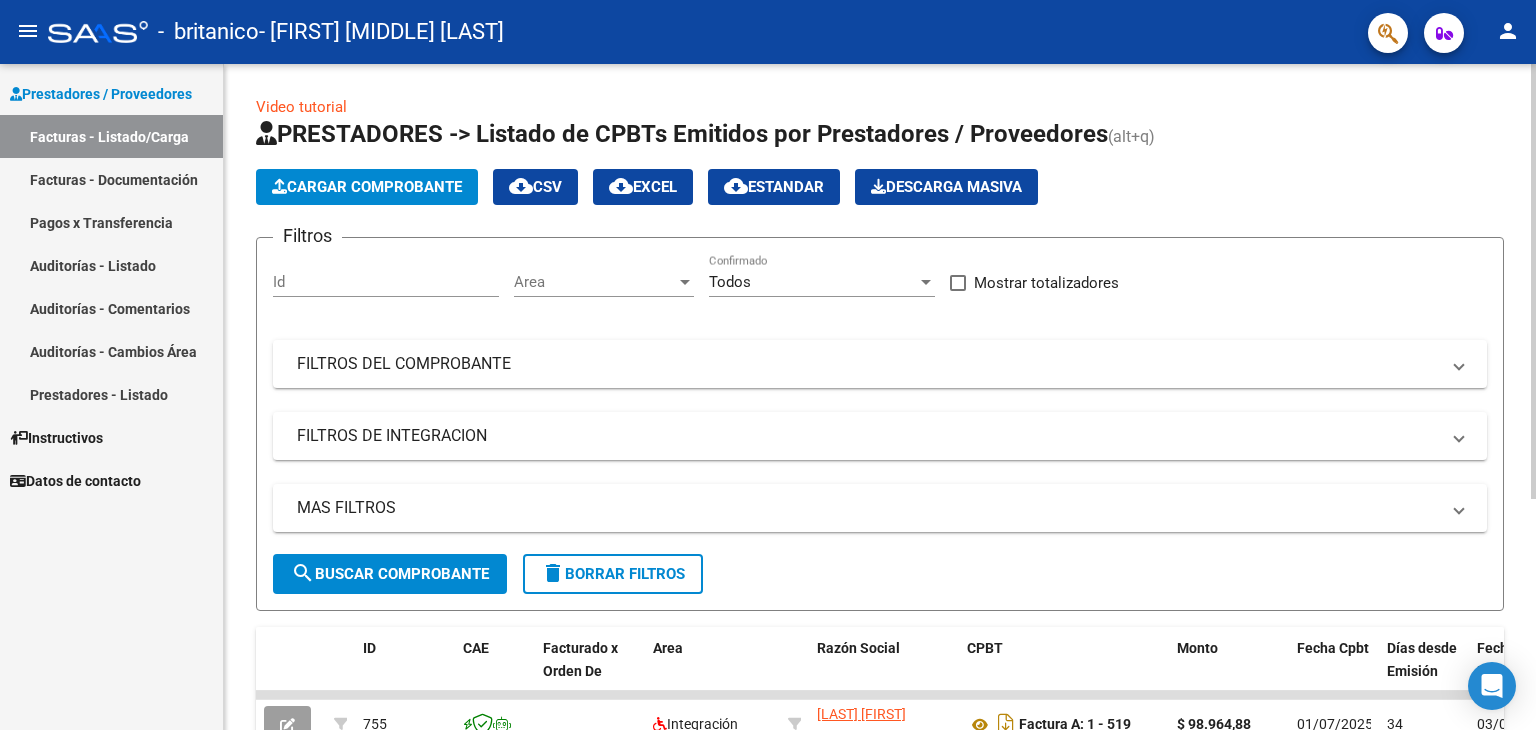 click on "Video tutorial   PRESTADORES -> Listado de CPBTs Emitidos por Prestadores / Proveedores (alt+q)   Cargar Comprobante
cloud_download  CSV  cloud_download  EXCEL  cloud_download  Estandar   Descarga Masiva
Filtros Id Area Area Todos Confirmado   Mostrar totalizadores   FILTROS DEL COMPROBANTE  Comprobante Tipo Comprobante Tipo Start date – End date Fec. Comprobante Desde / Hasta Días Emisión Desde(cant. días) Días Emisión Hasta(cant. días) CUIT / Razón Social Pto. Venta Nro. Comprobante Código SSS CAE Válido CAE Válido Todos Cargado Módulo Hosp. Todos Tiene facturacion Apócrifa Hospital Refes  FILTROS DE INTEGRACION  Período De Prestación Campos del Archivo de Rendición Devuelto x SSS (dr_envio) Todos Rendido x SSS (dr_envio) Tipo de Registro Tipo de Registro Período Presentación Período Presentación Campos del Legajo Asociado (preaprobación) Afiliado Legajo (cuil/nombre) Todos Solo facturas preaprobadas  MAS FILTROS  Todos Con Doc. Respaldatoria Todos Con Trazabilidad Todos – –" 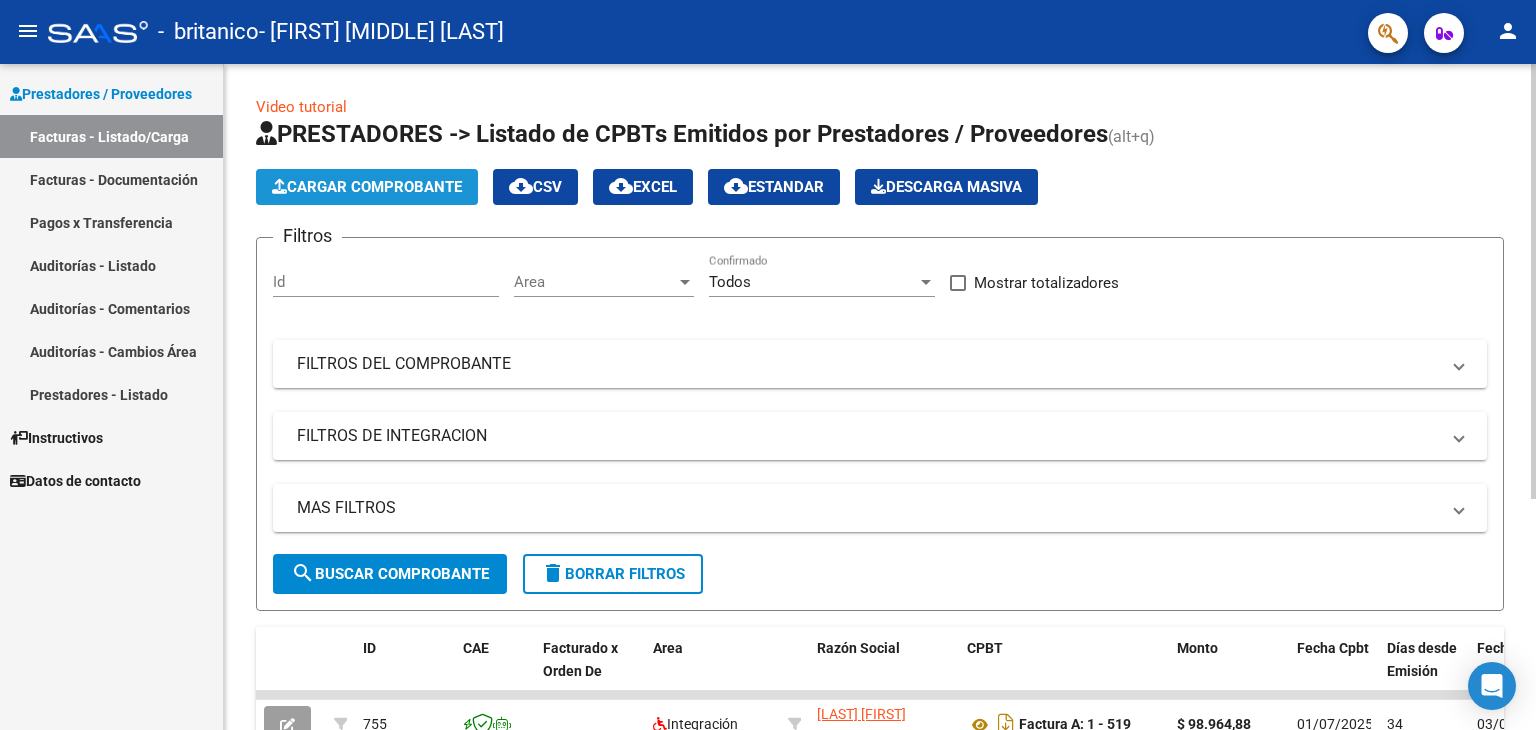 click on "Cargar Comprobante" 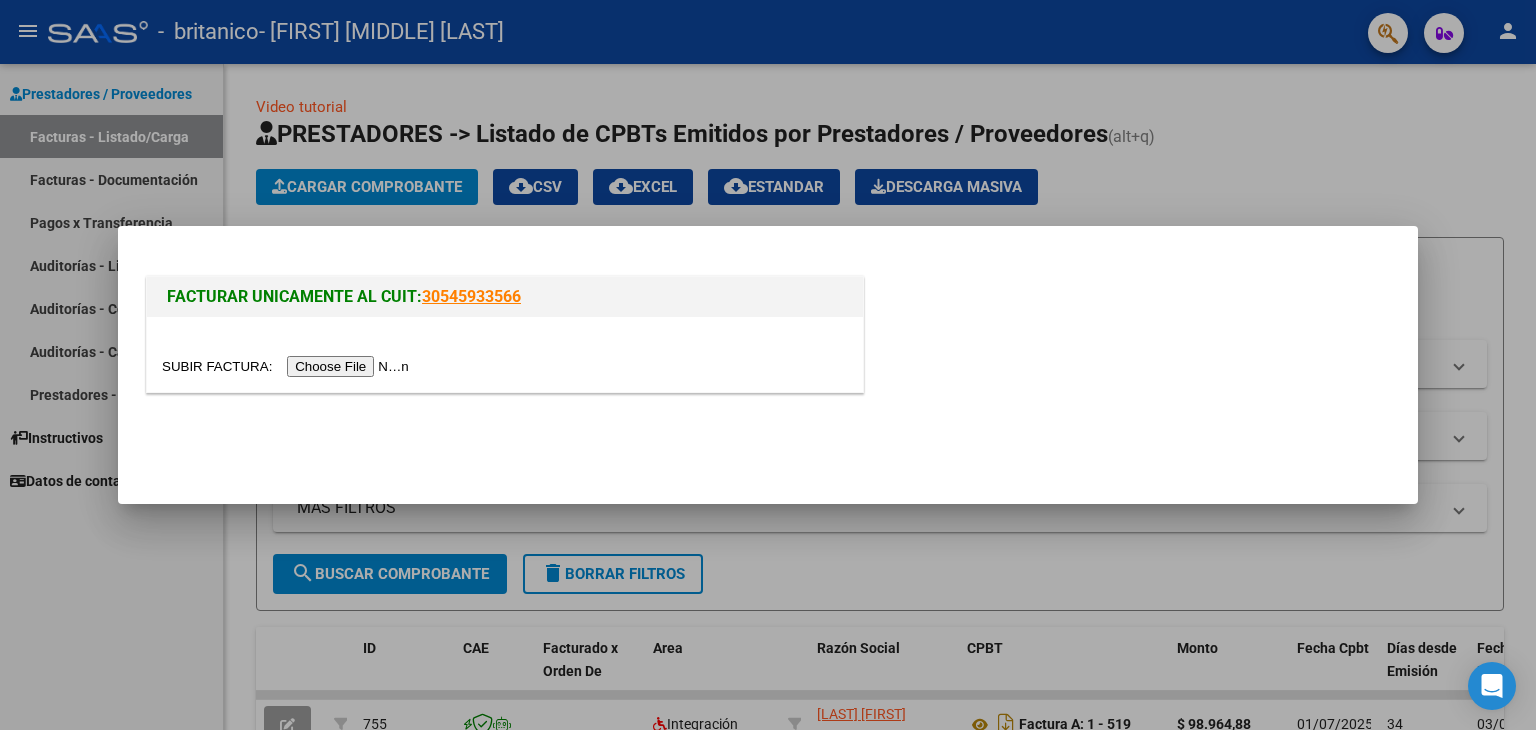 click at bounding box center (288, 366) 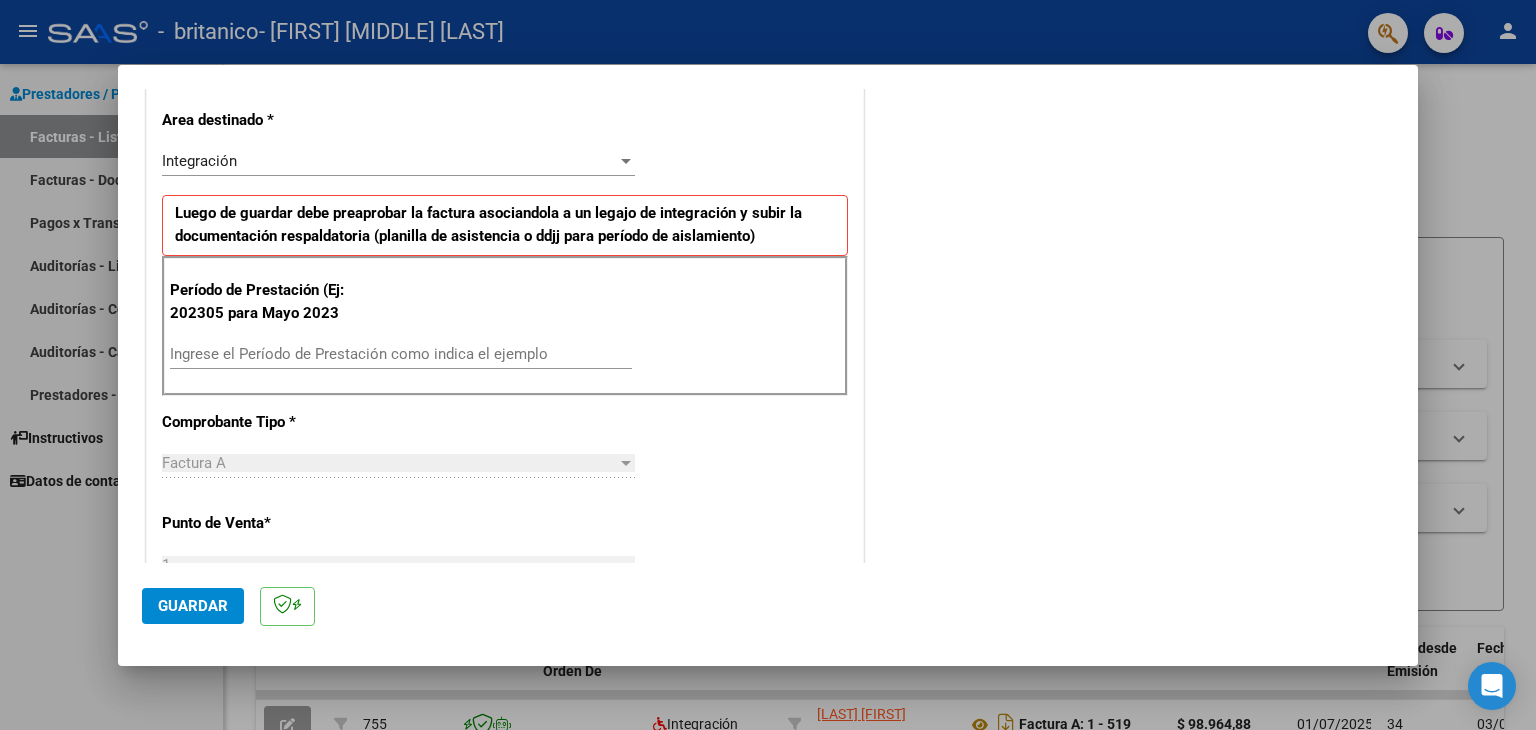 scroll, scrollTop: 417, scrollLeft: 0, axis: vertical 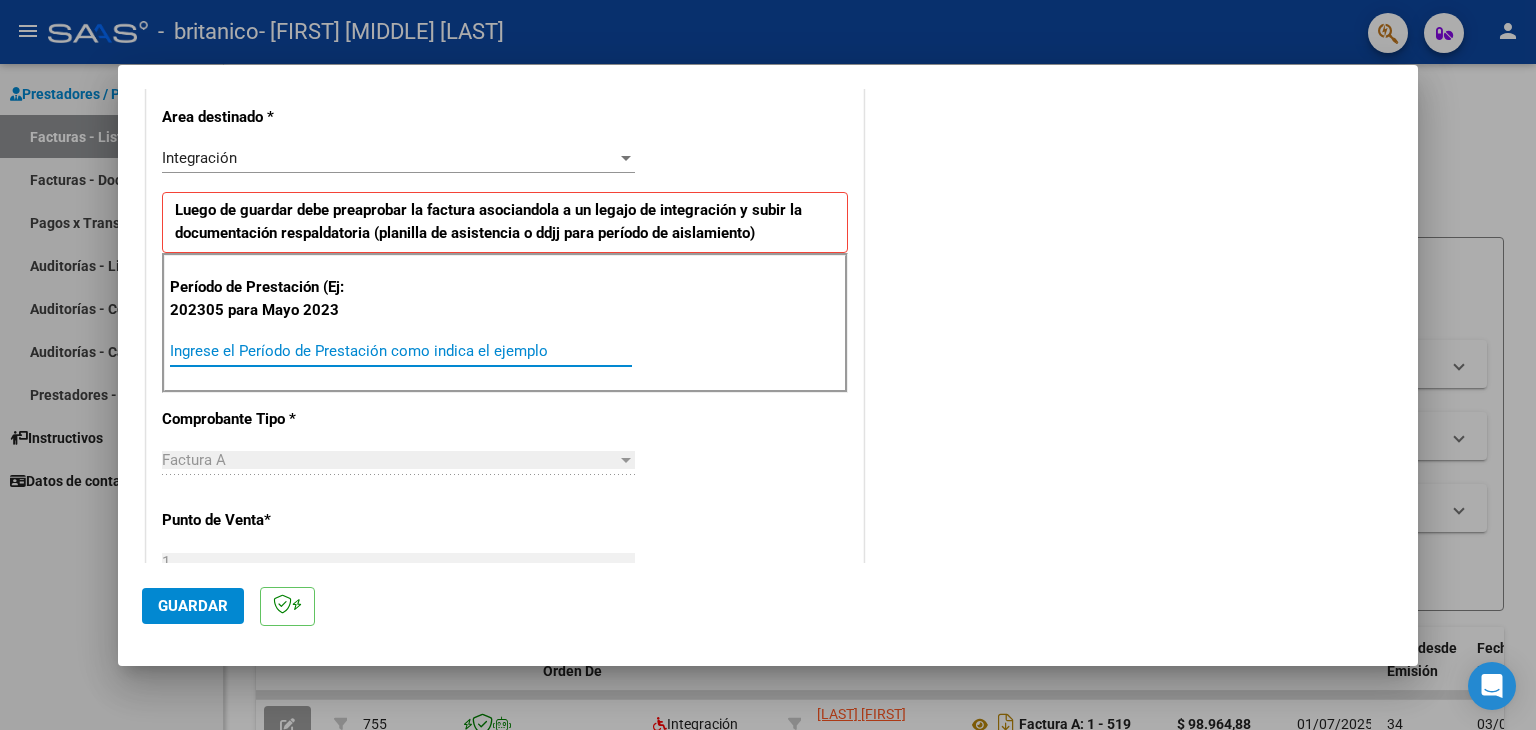 click on "Ingrese el Período de Prestación como indica el ejemplo" at bounding box center (401, 351) 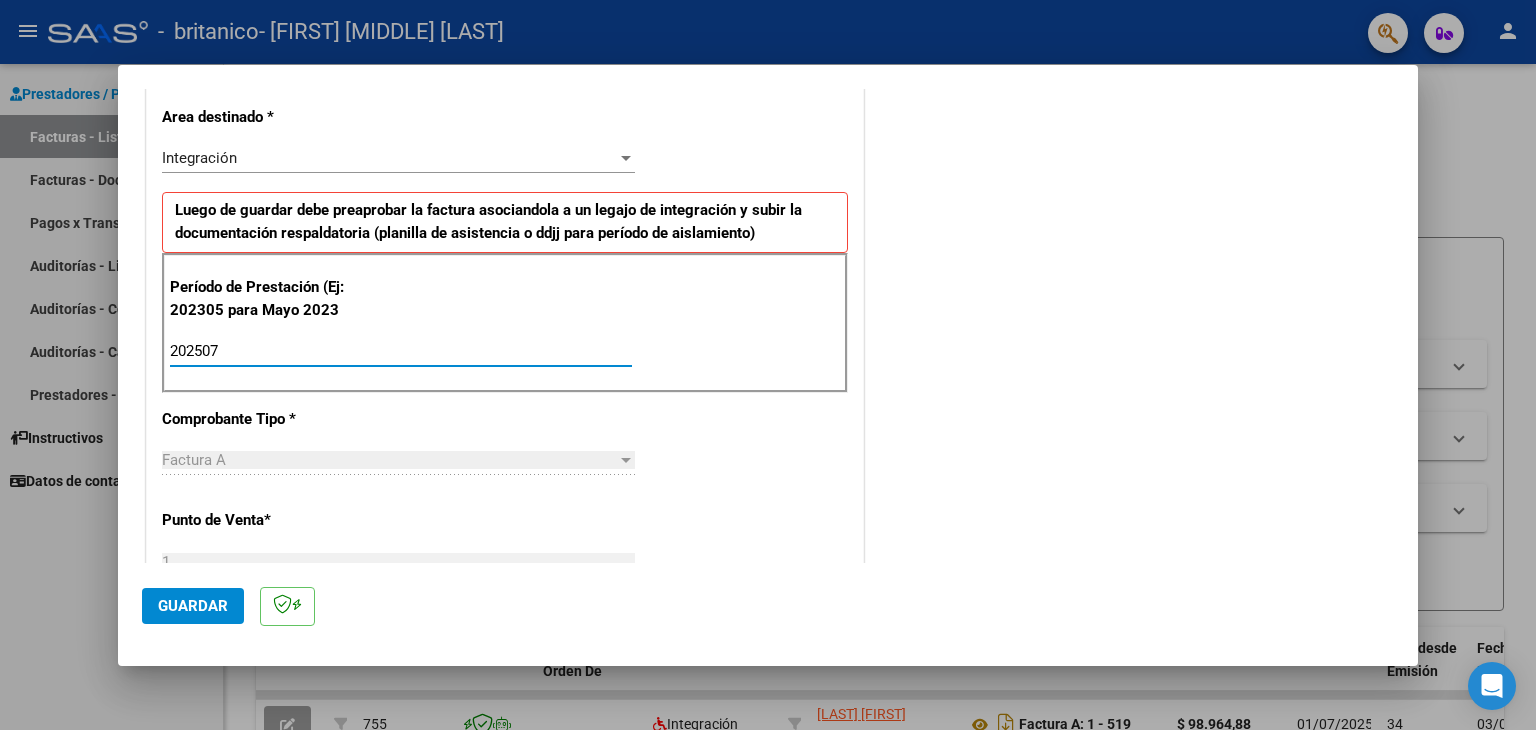 type on "202507" 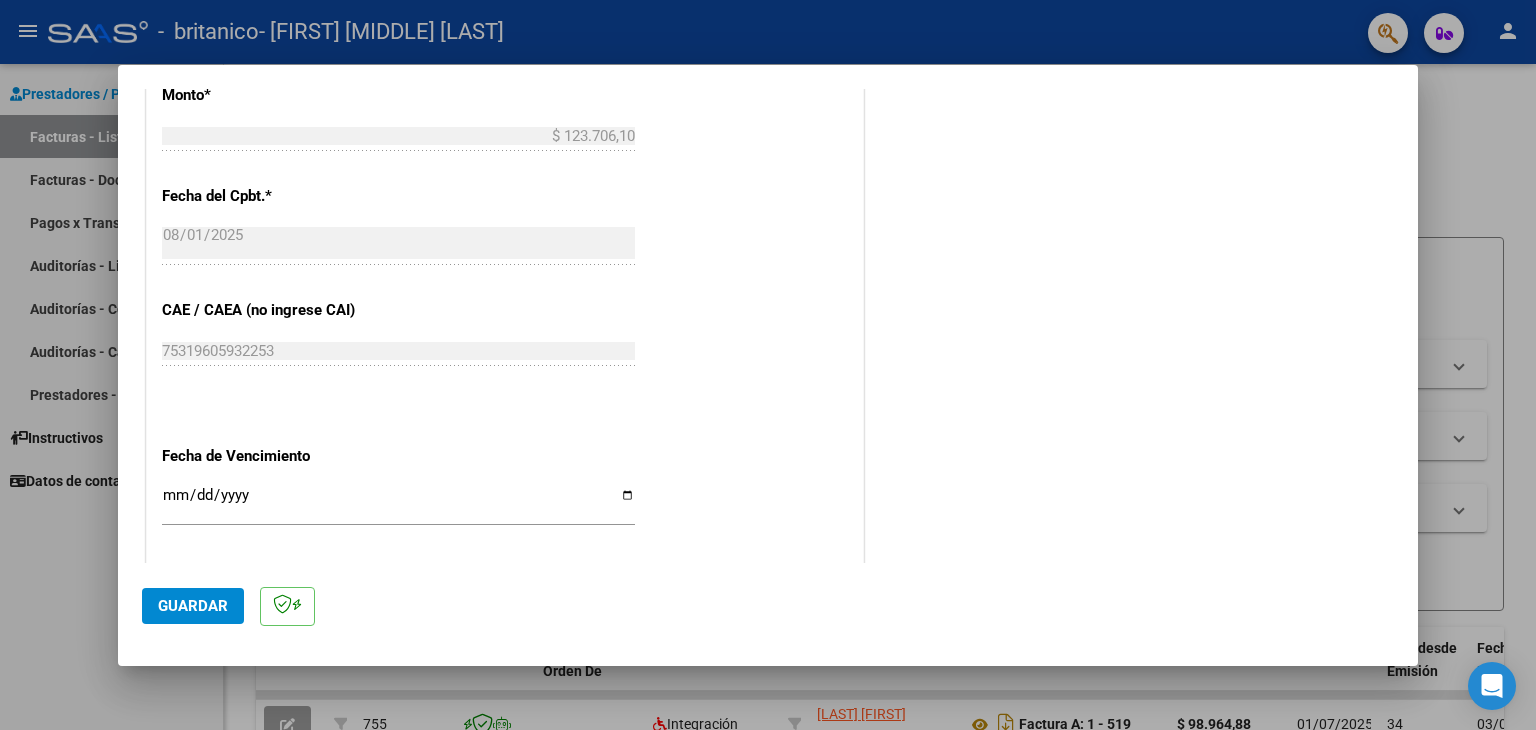 scroll, scrollTop: 1077, scrollLeft: 0, axis: vertical 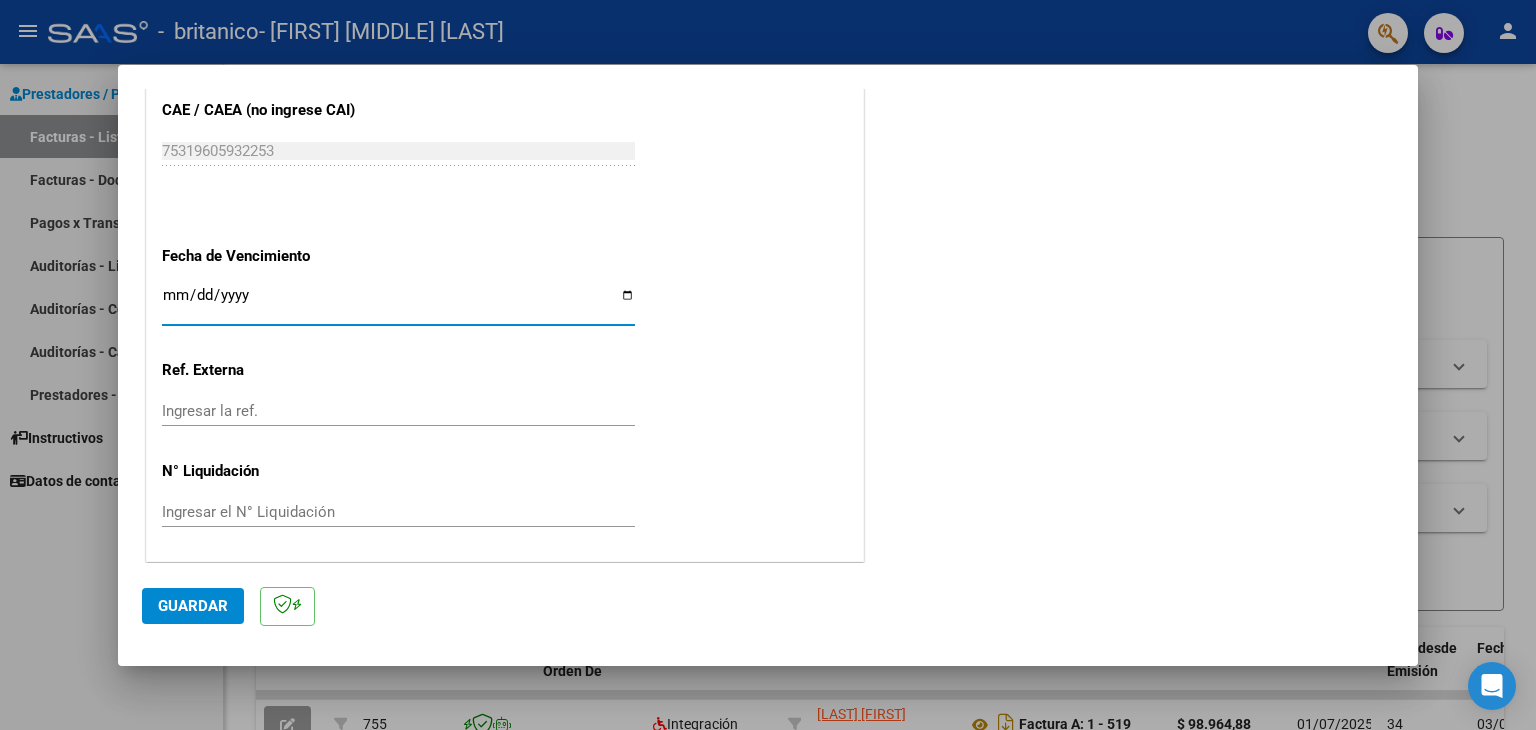 click on "Ingresar la fecha" at bounding box center [398, 303] 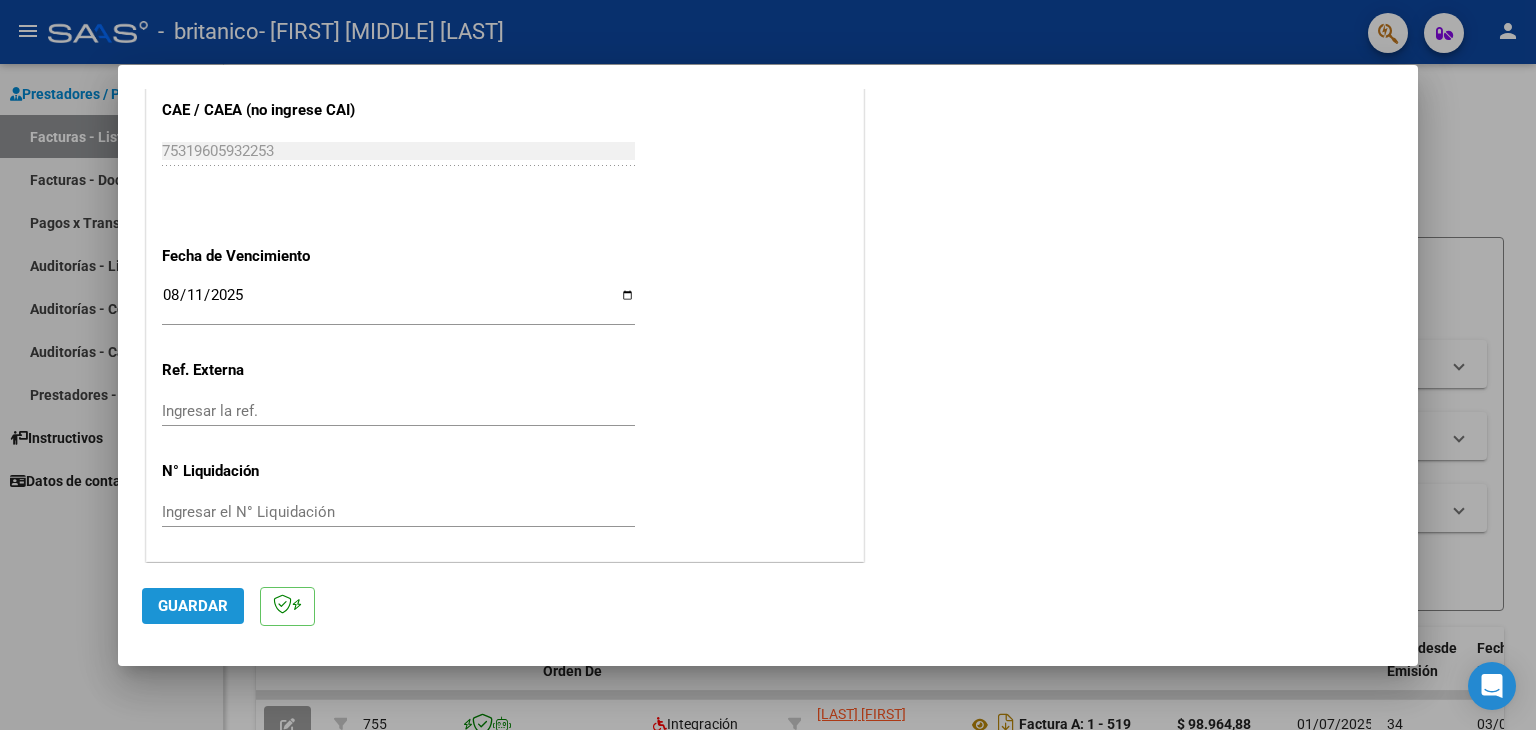 click on "Guardar" 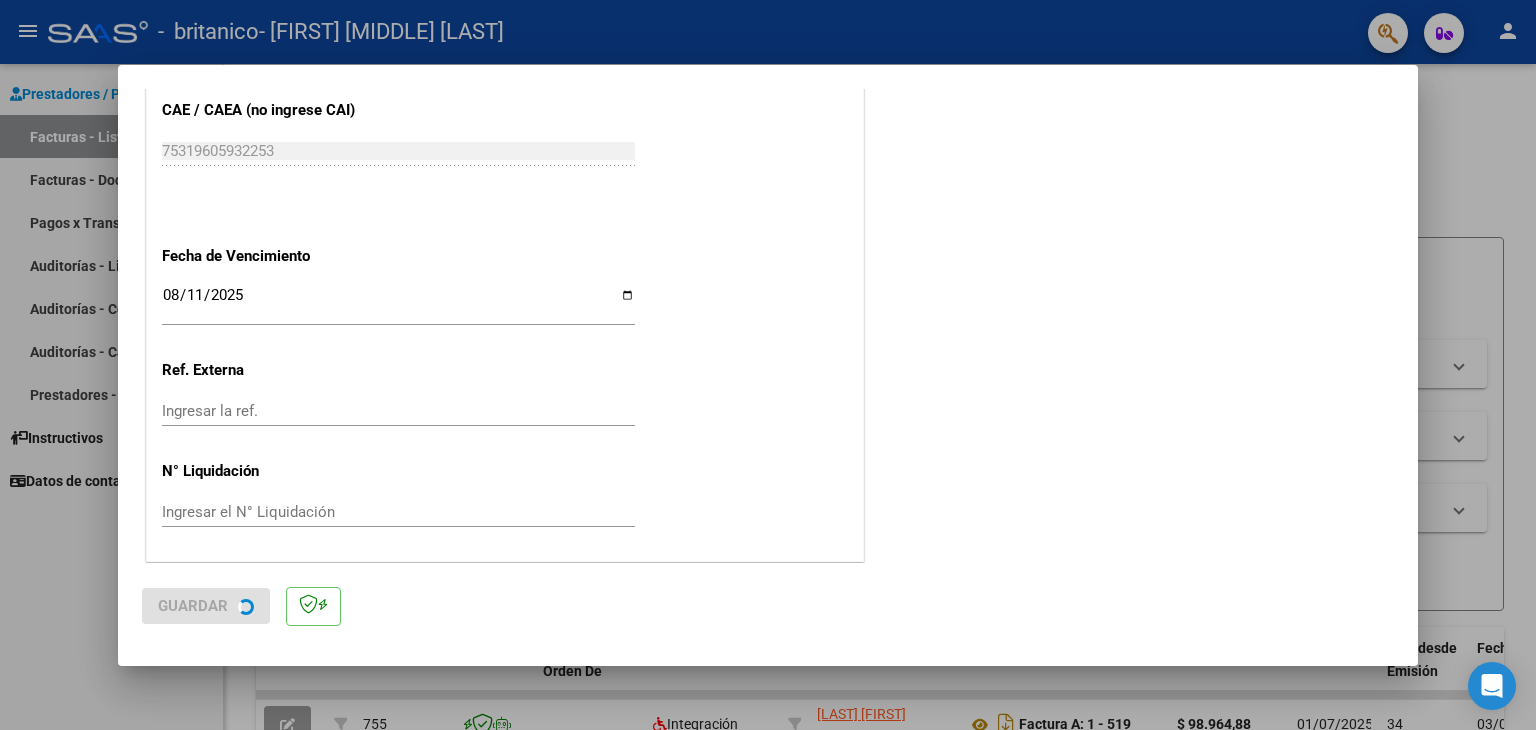 scroll, scrollTop: 0, scrollLeft: 0, axis: both 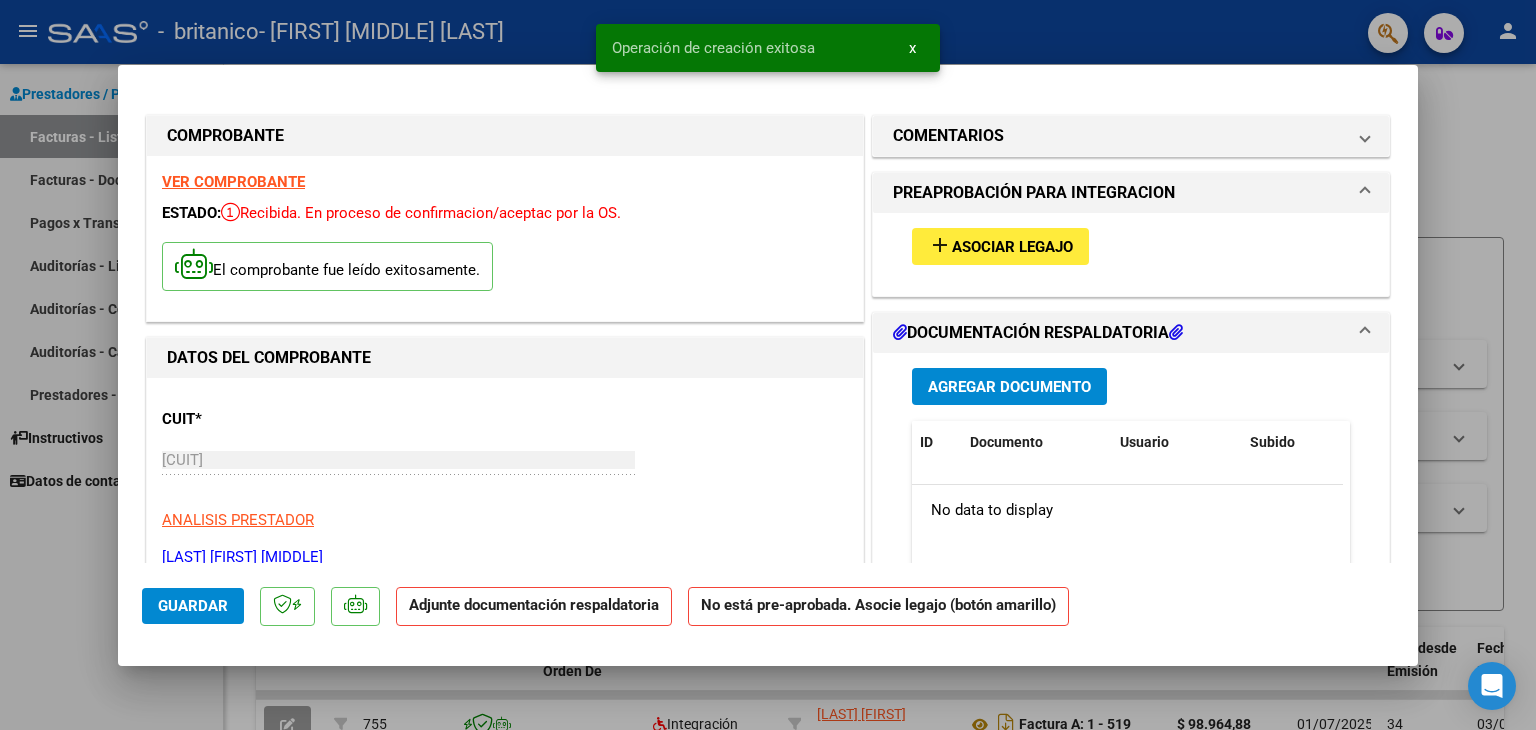 click on "add Asociar Legajo" at bounding box center (1000, 246) 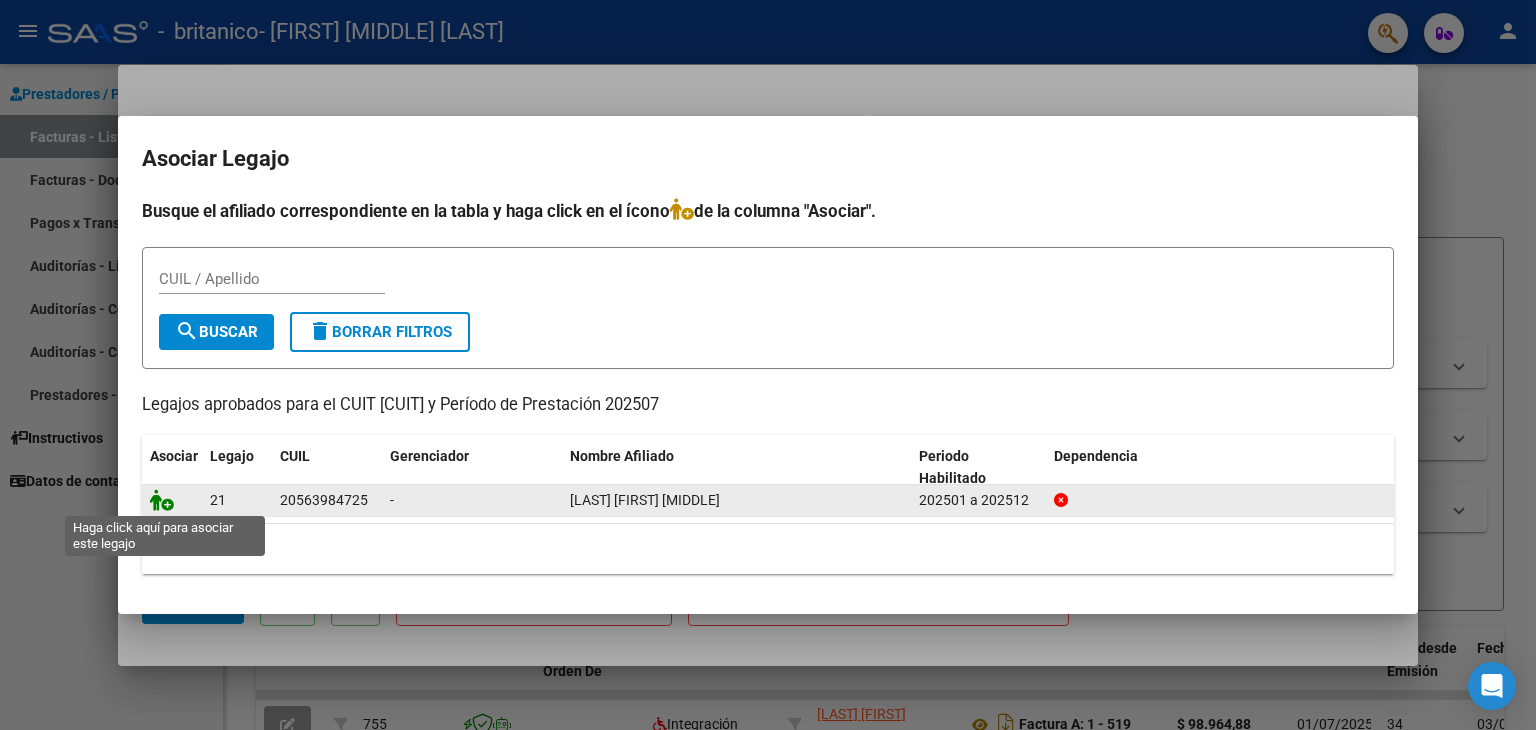 click 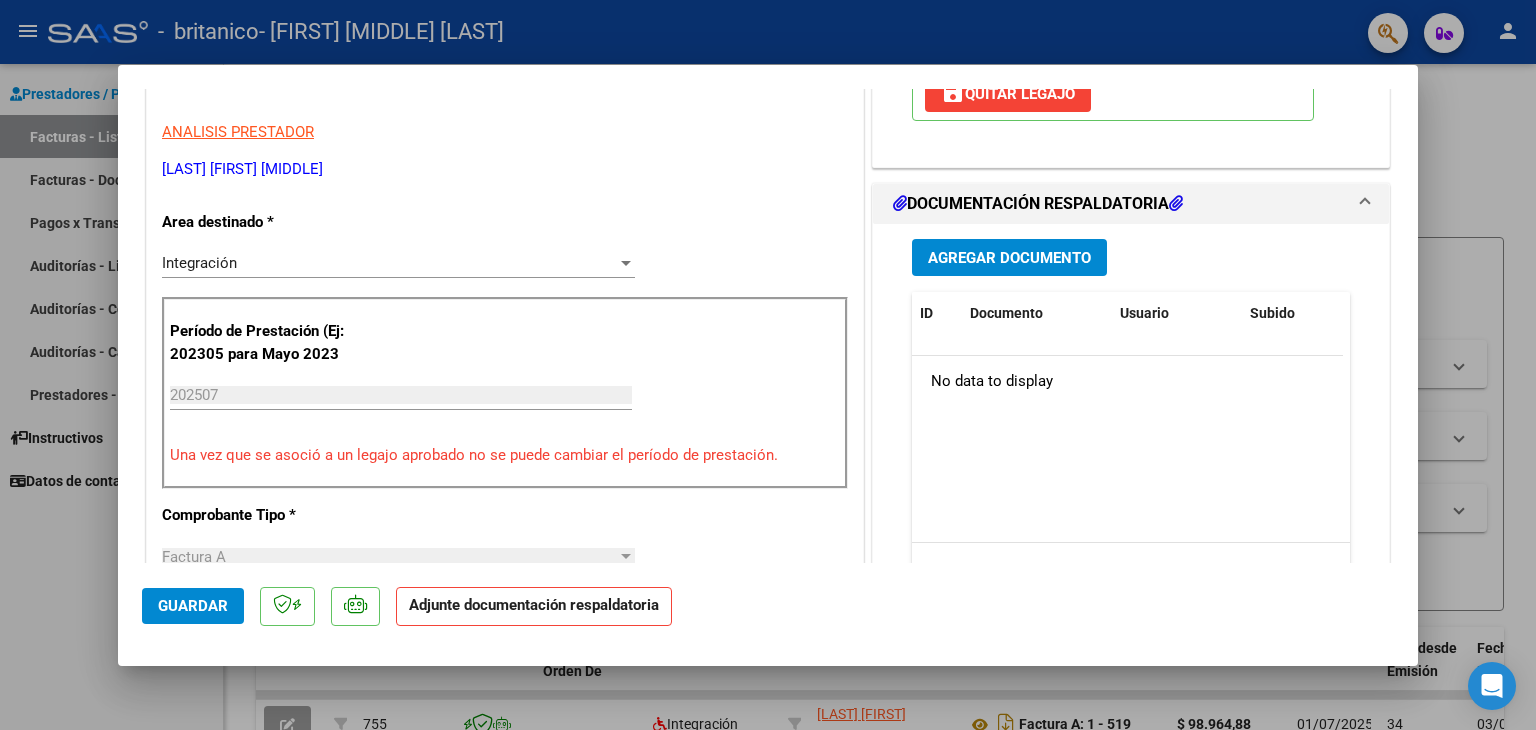 scroll, scrollTop: 394, scrollLeft: 0, axis: vertical 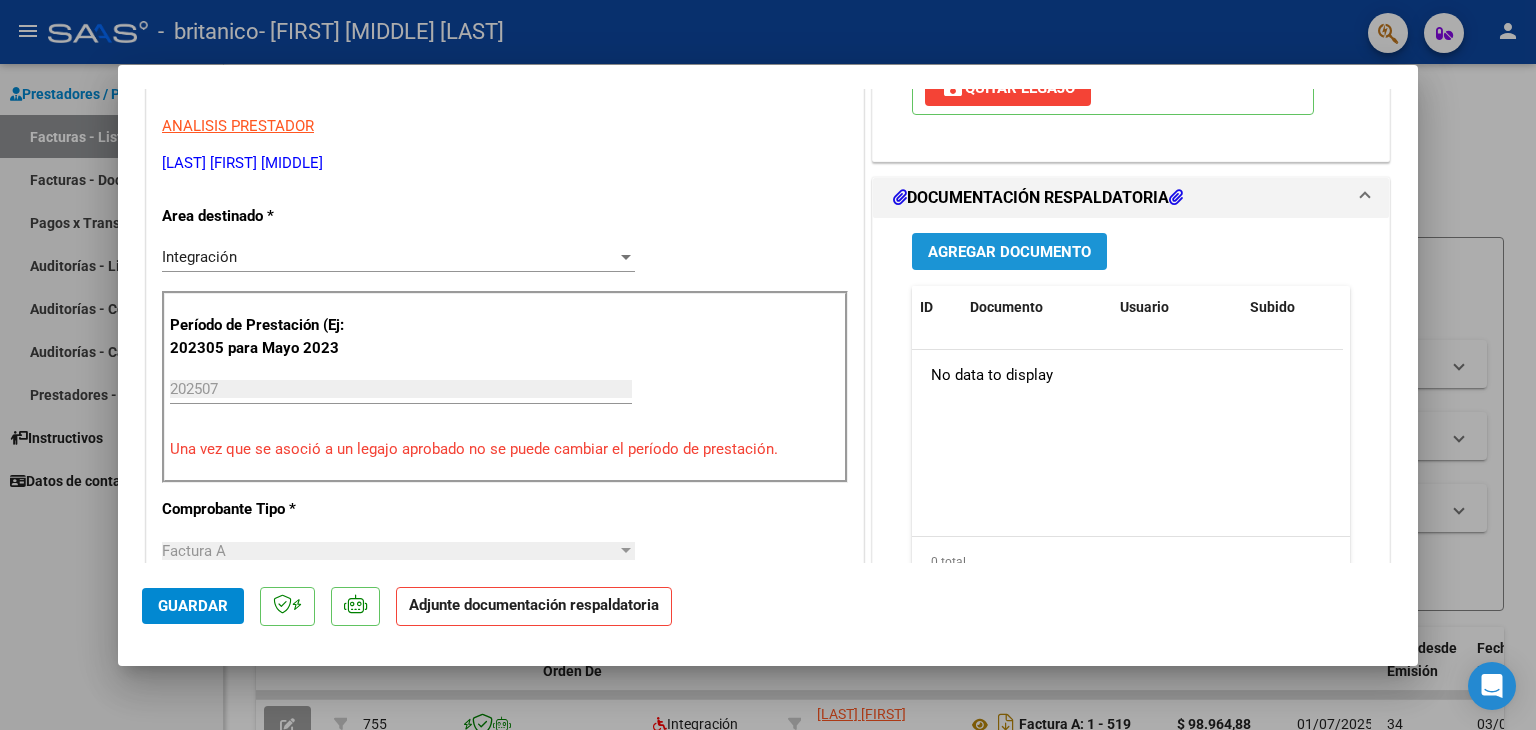 click on "Agregar Documento" at bounding box center [1009, 252] 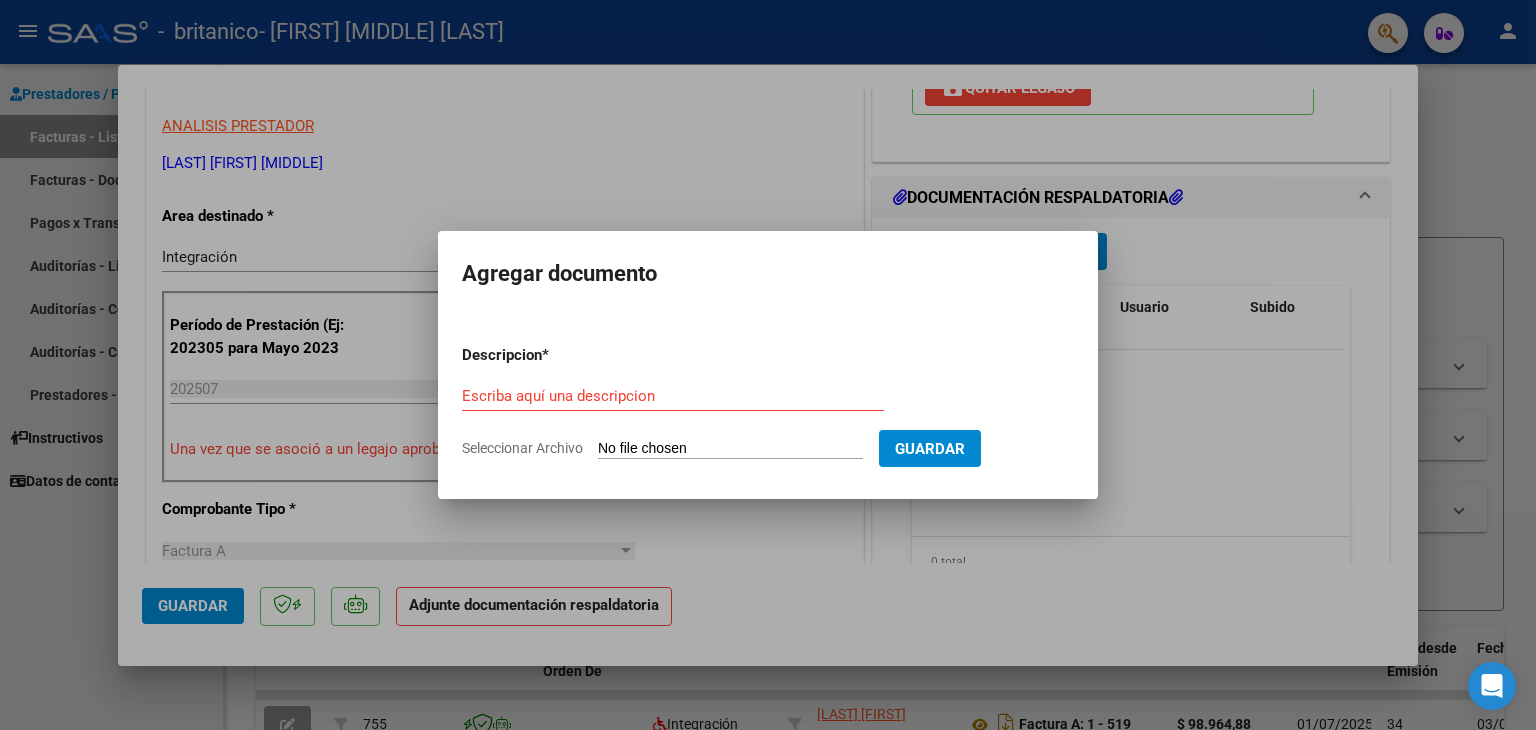 click on "Escriba aquí una descripcion" at bounding box center (673, 396) 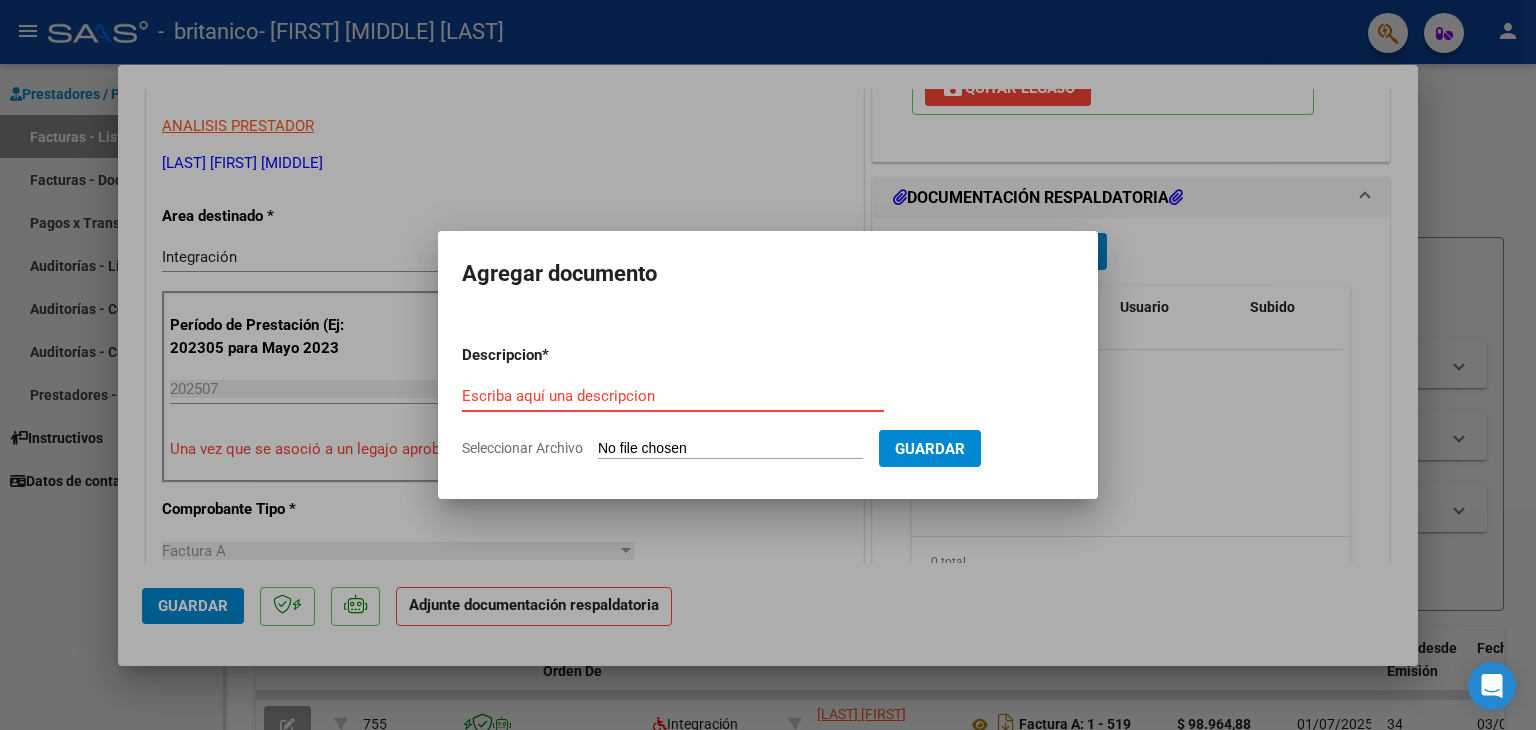 click on "Escriba aquí una descripcion" at bounding box center [673, 396] 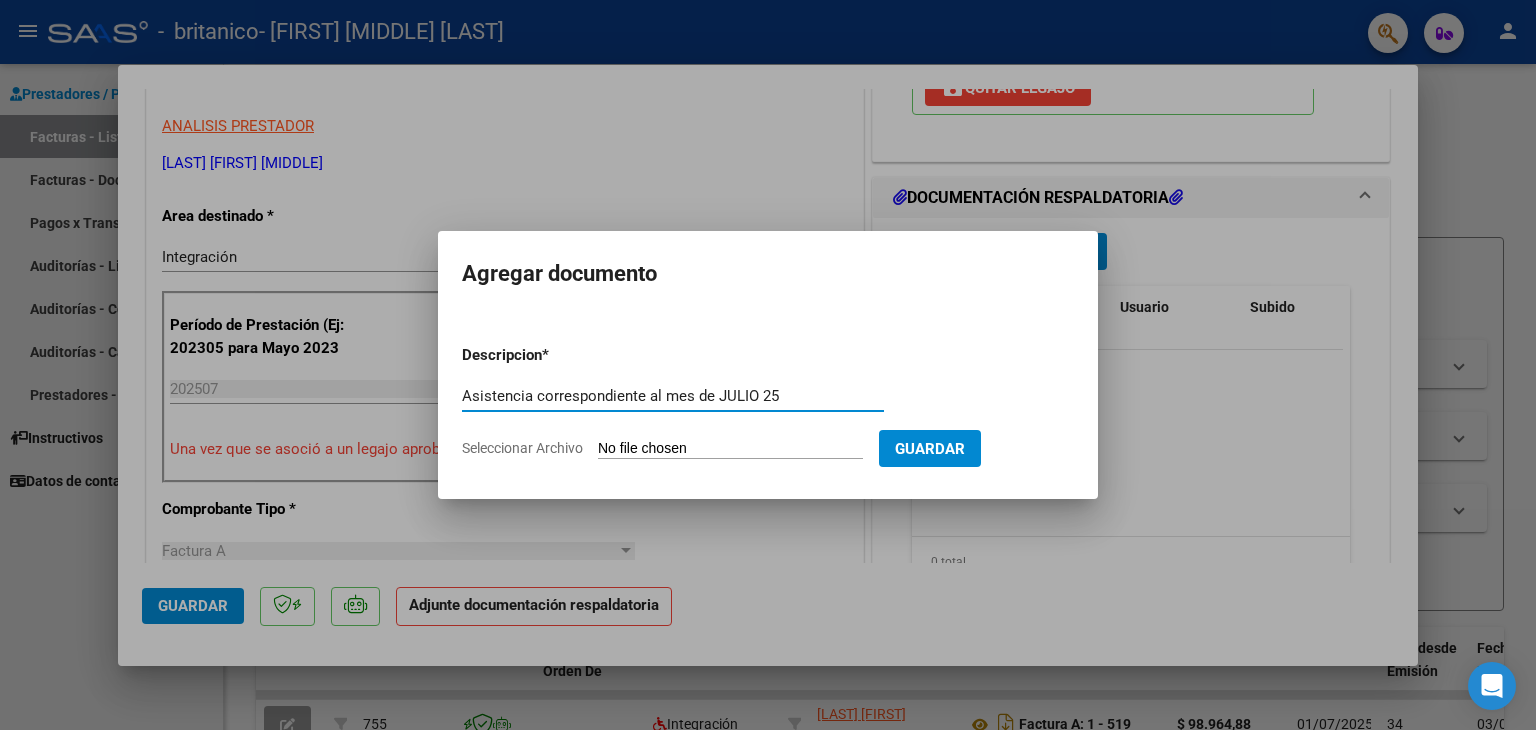type on "Asistencia correspondiente al mes de JULIO 25" 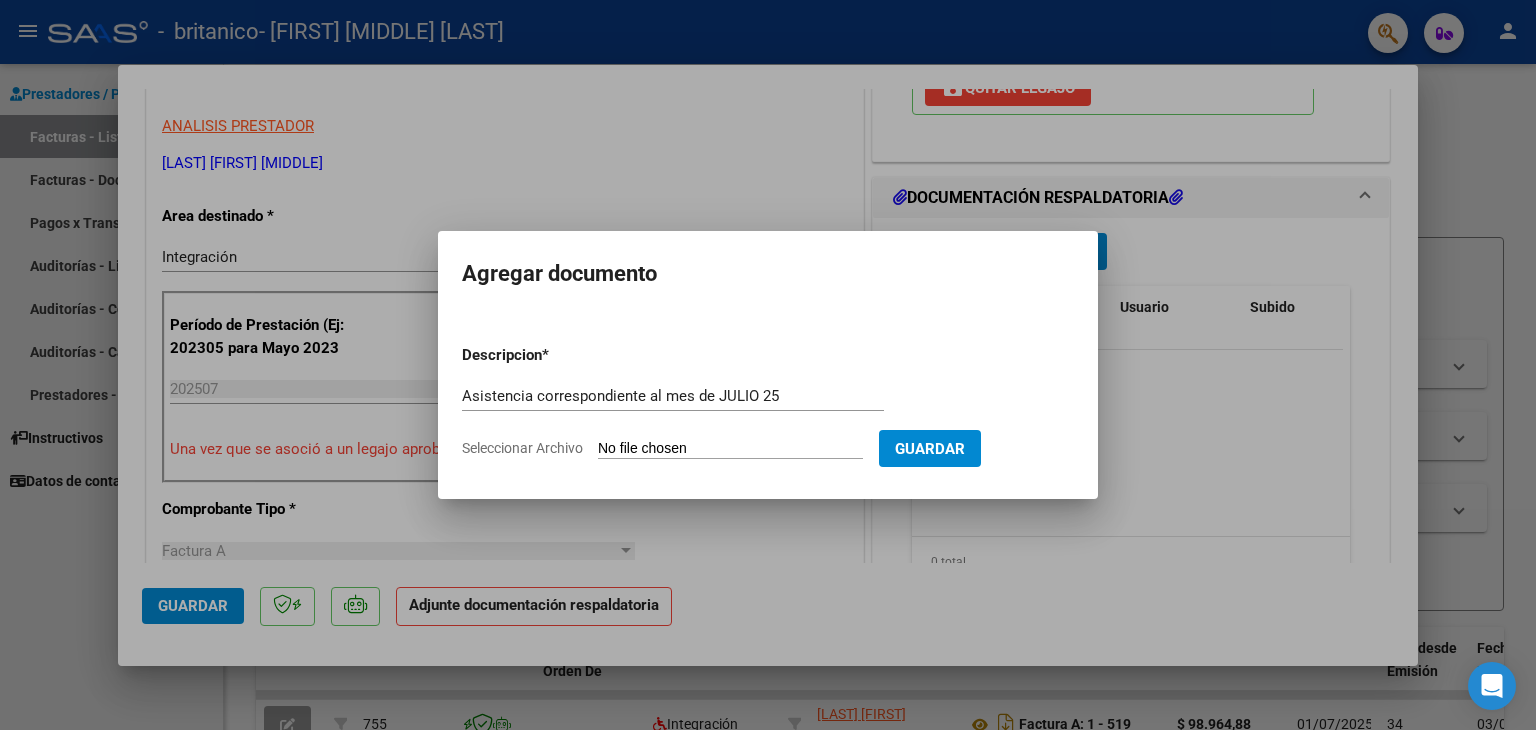 type on "C:\fakepath\Asistencia [LAST] [FIRST].pdf" 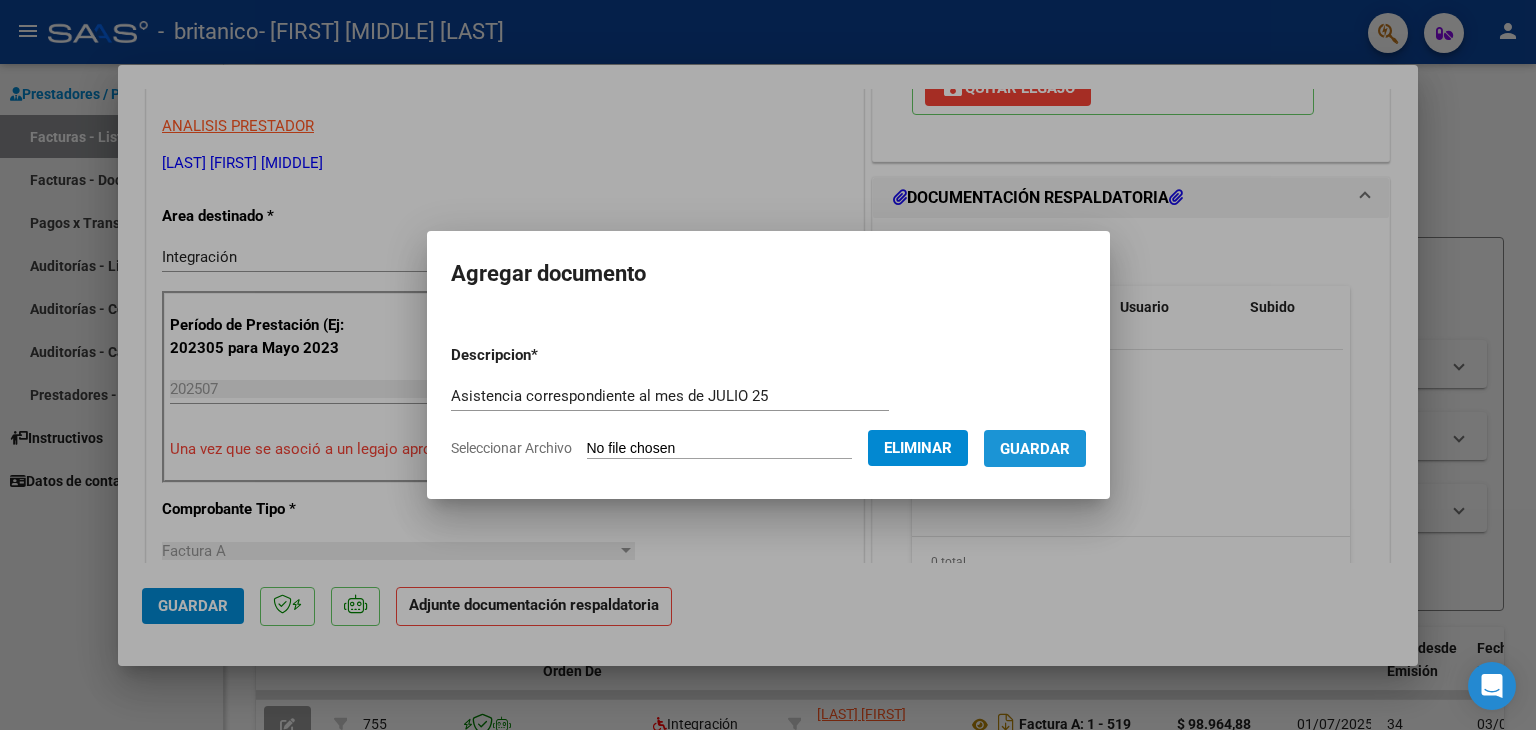 click on "Guardar" at bounding box center (1035, 449) 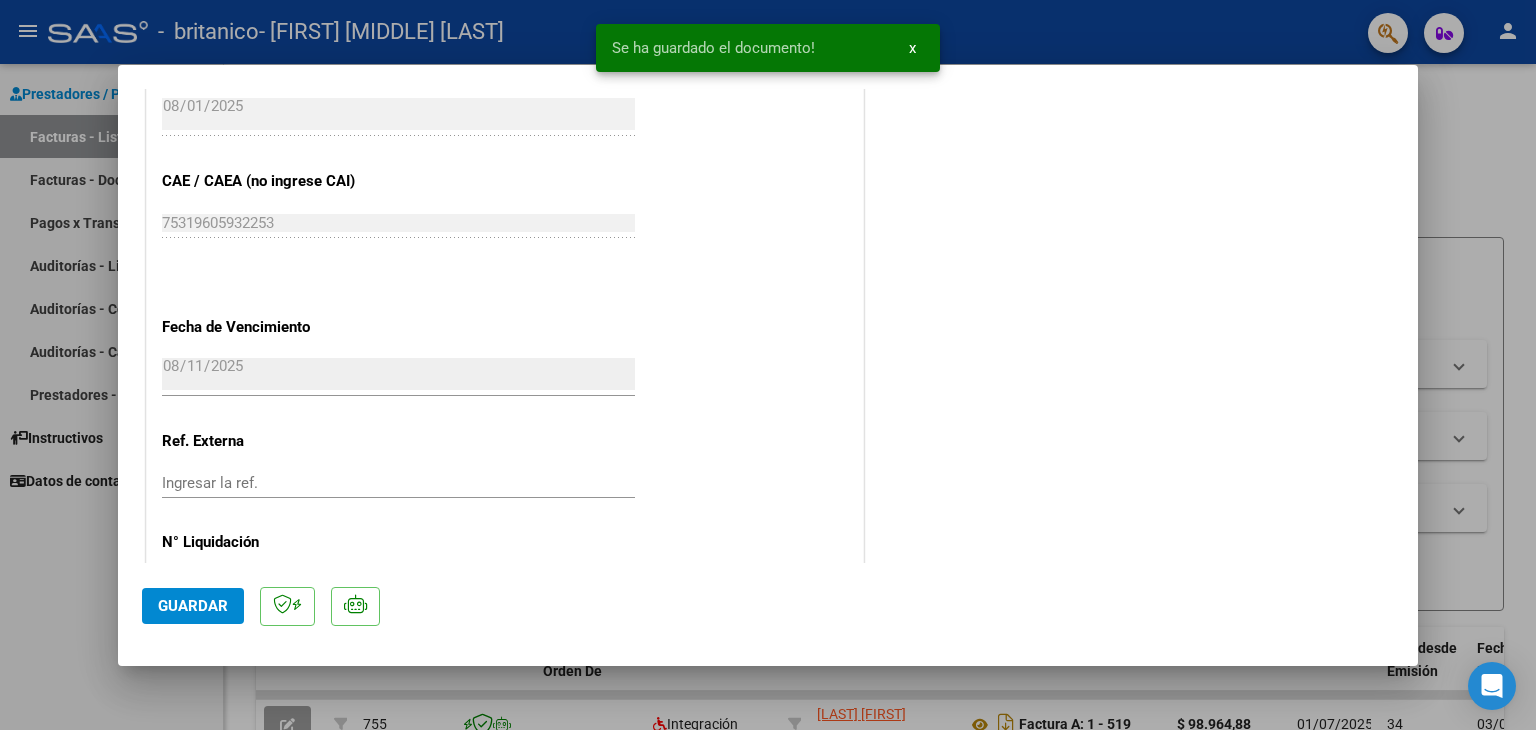 scroll, scrollTop: 1313, scrollLeft: 0, axis: vertical 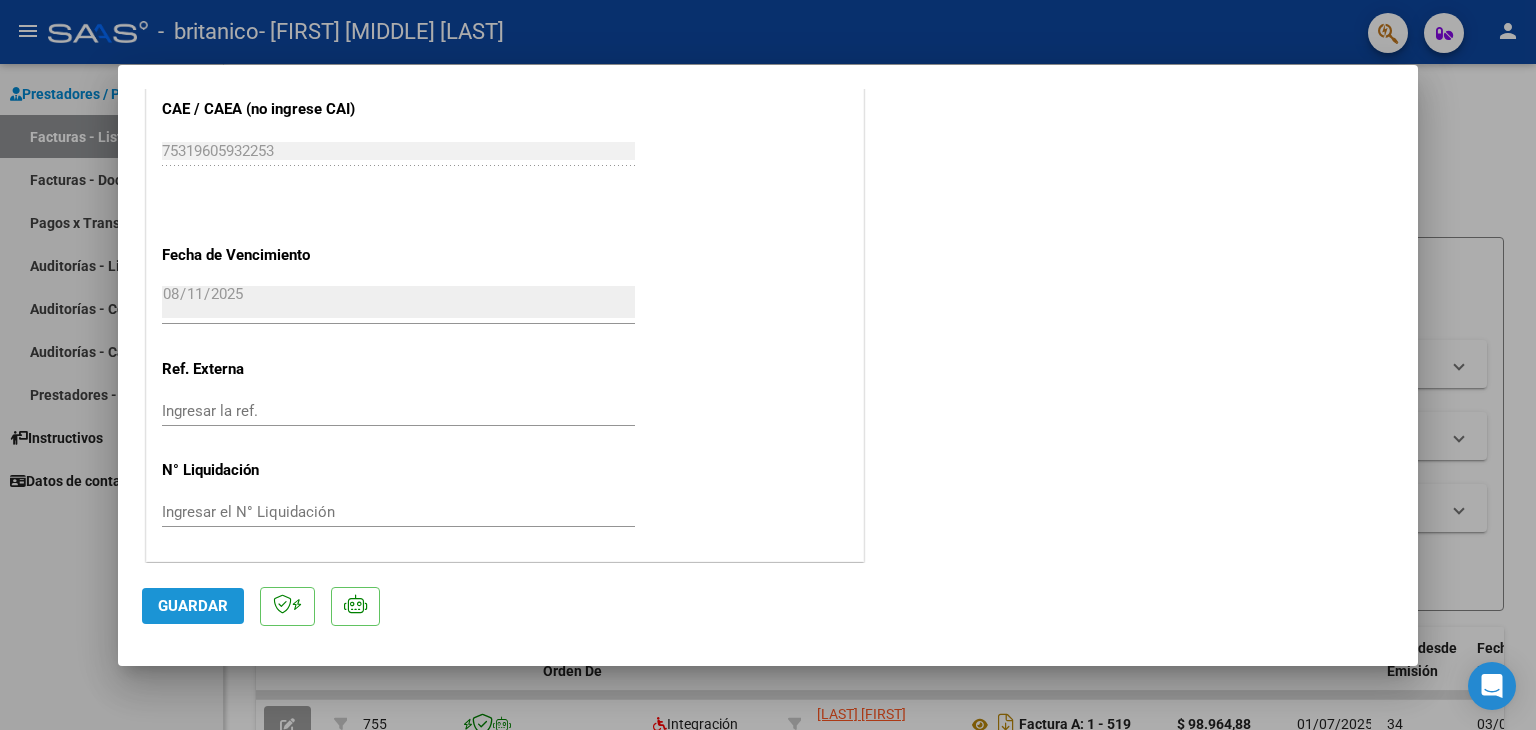 click on "Guardar" 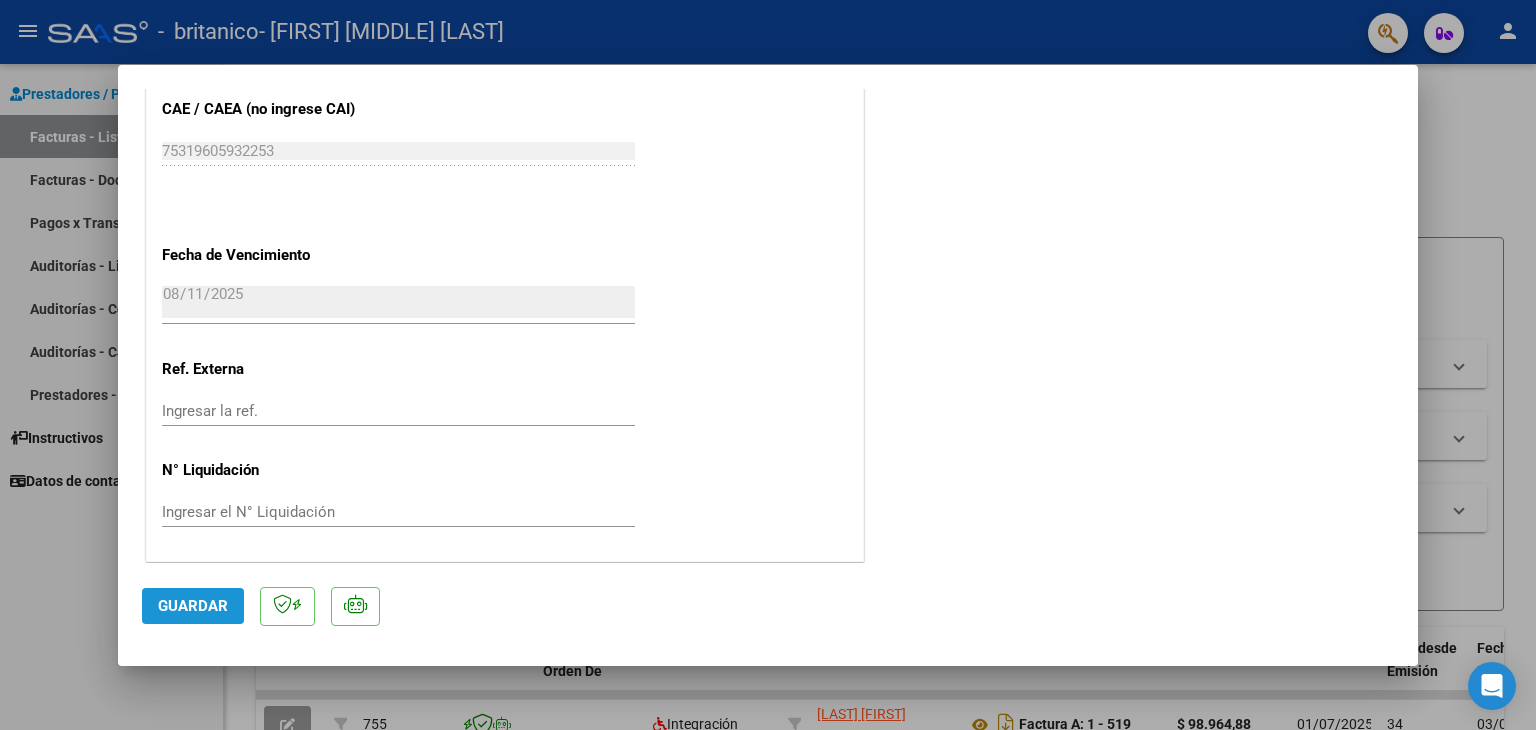 click on "Guardar" 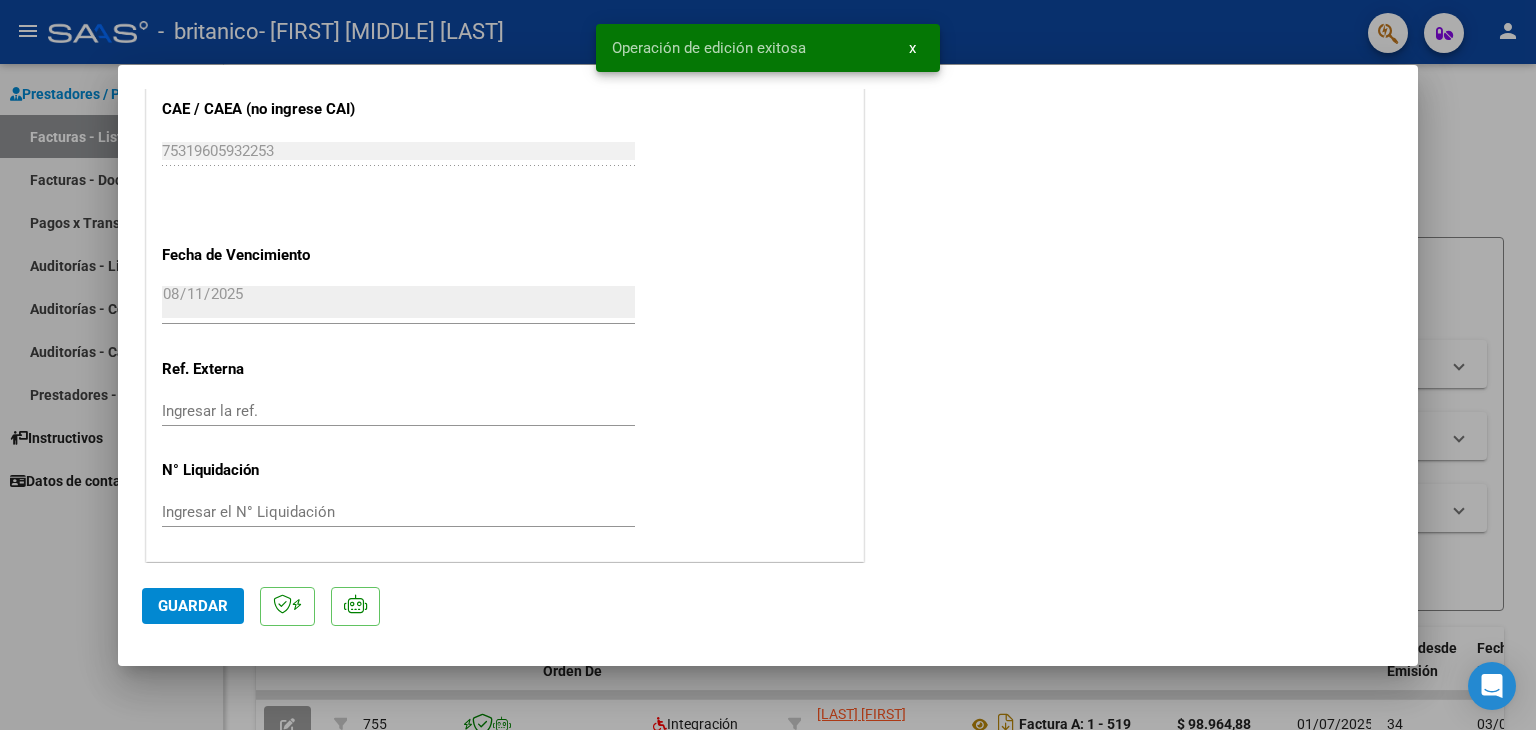 click at bounding box center [768, 365] 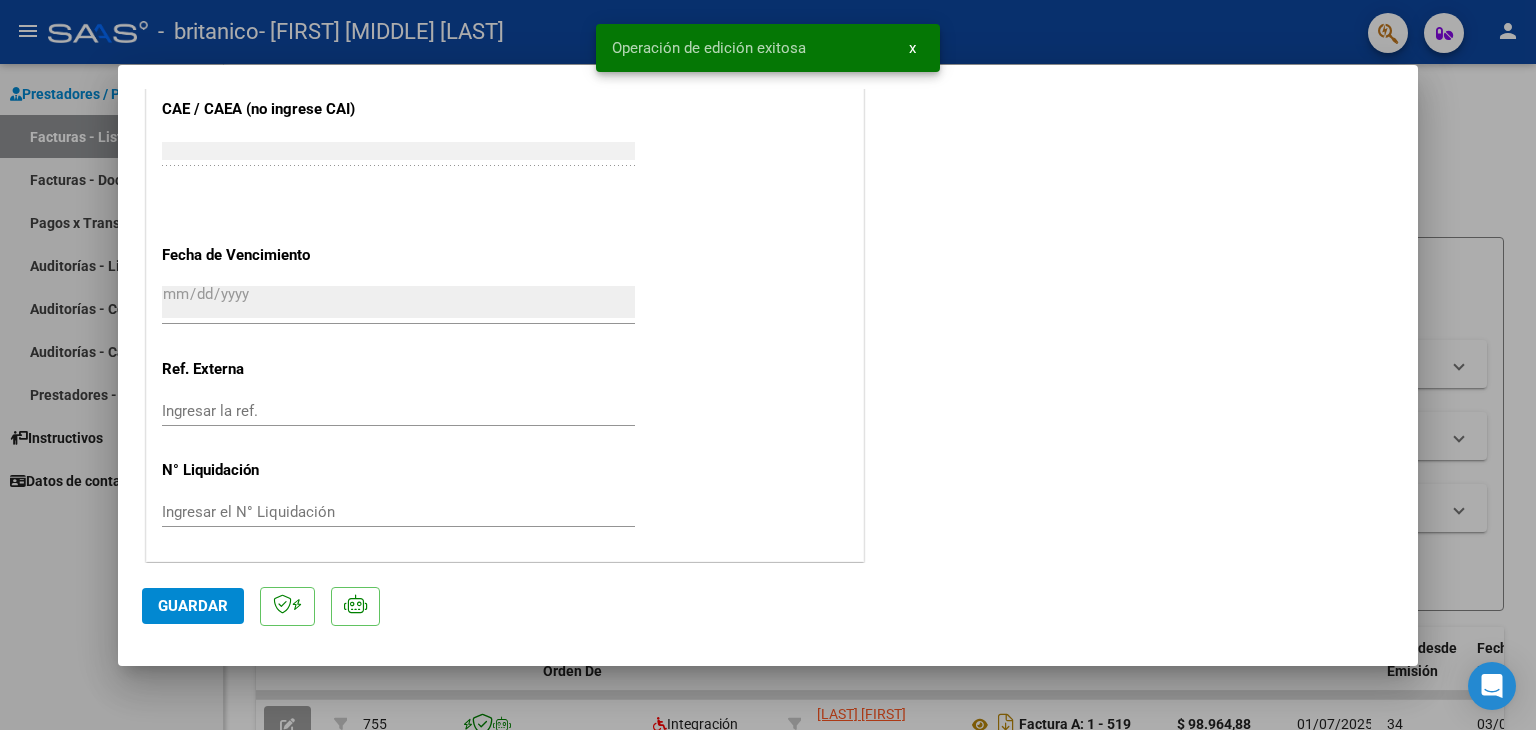 scroll, scrollTop: 0, scrollLeft: 0, axis: both 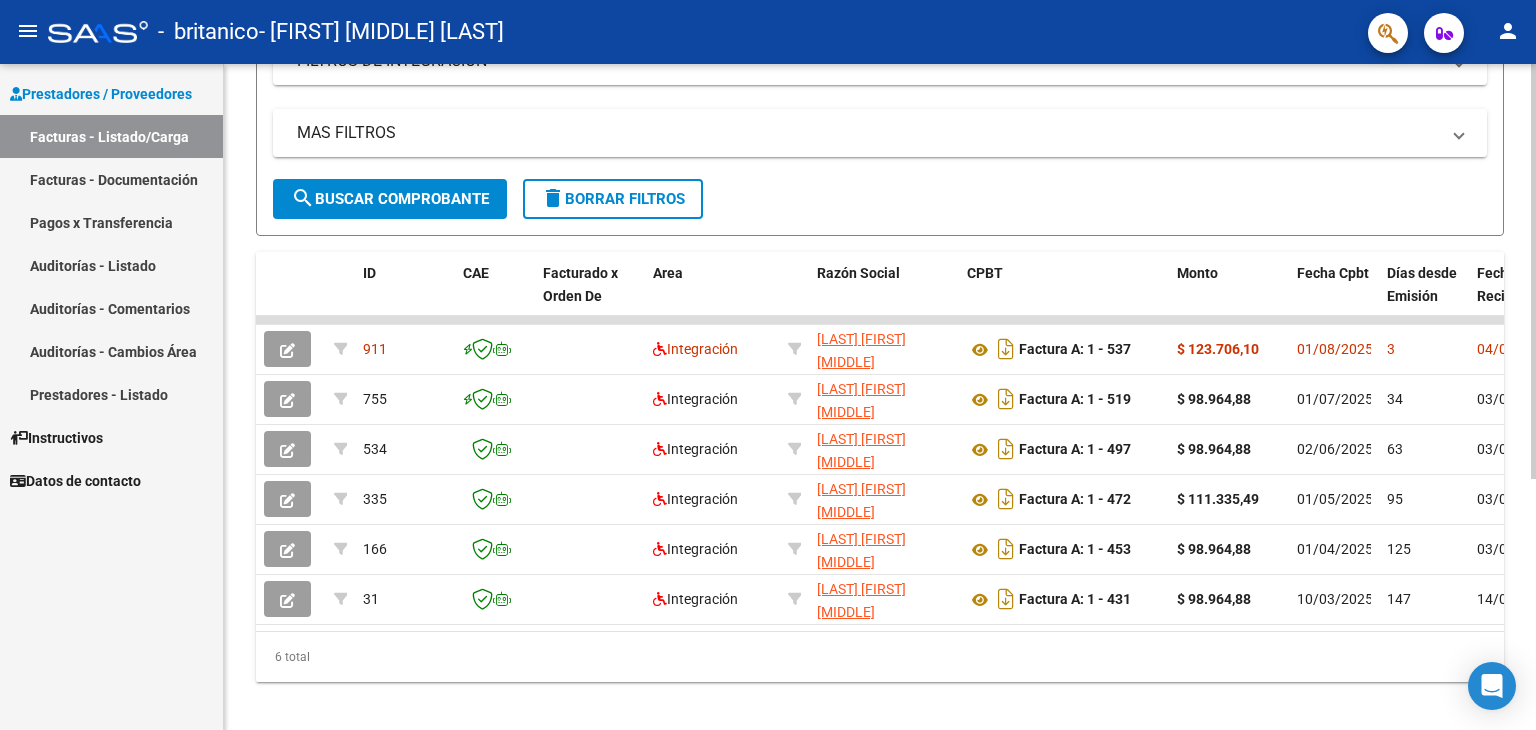 click 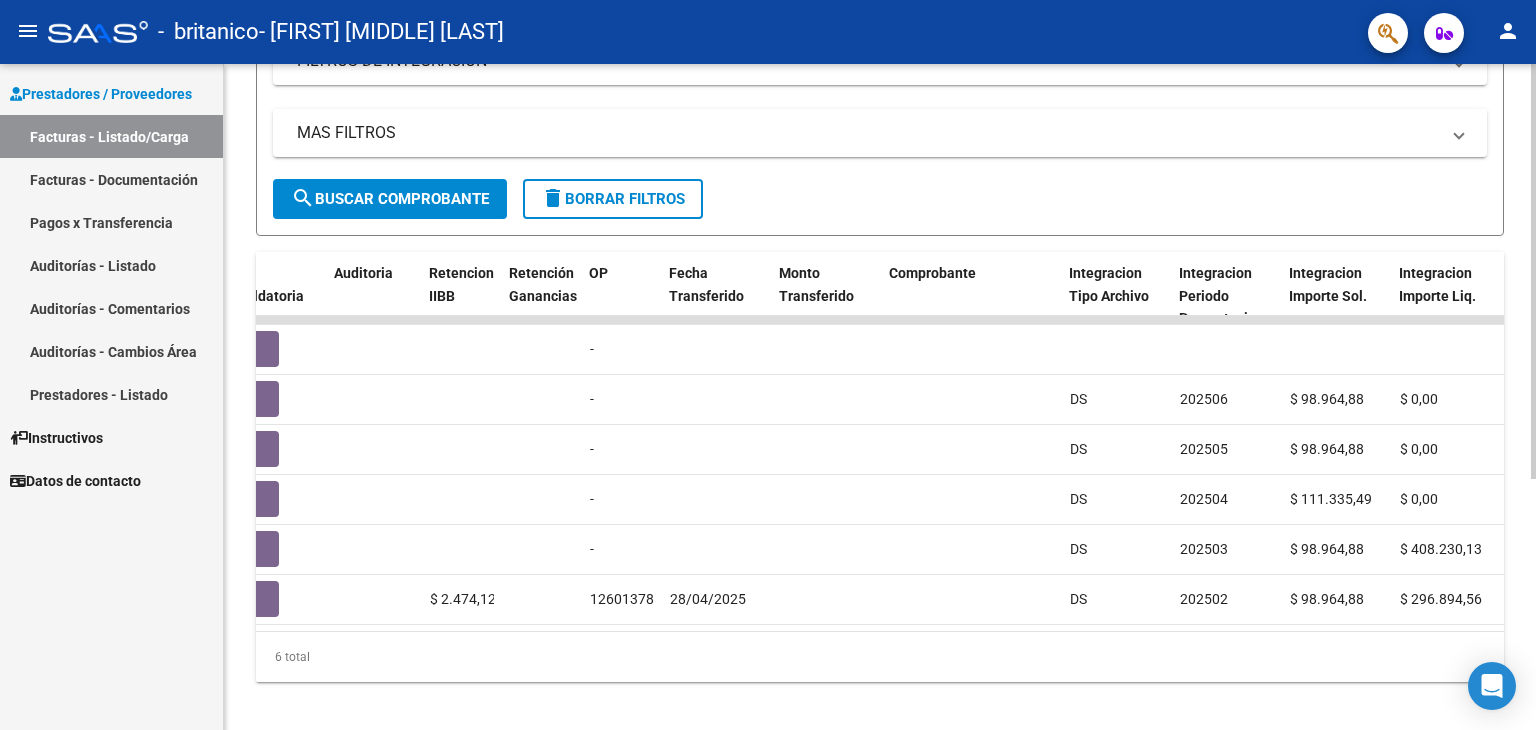 scroll, scrollTop: 0, scrollLeft: 1358, axis: horizontal 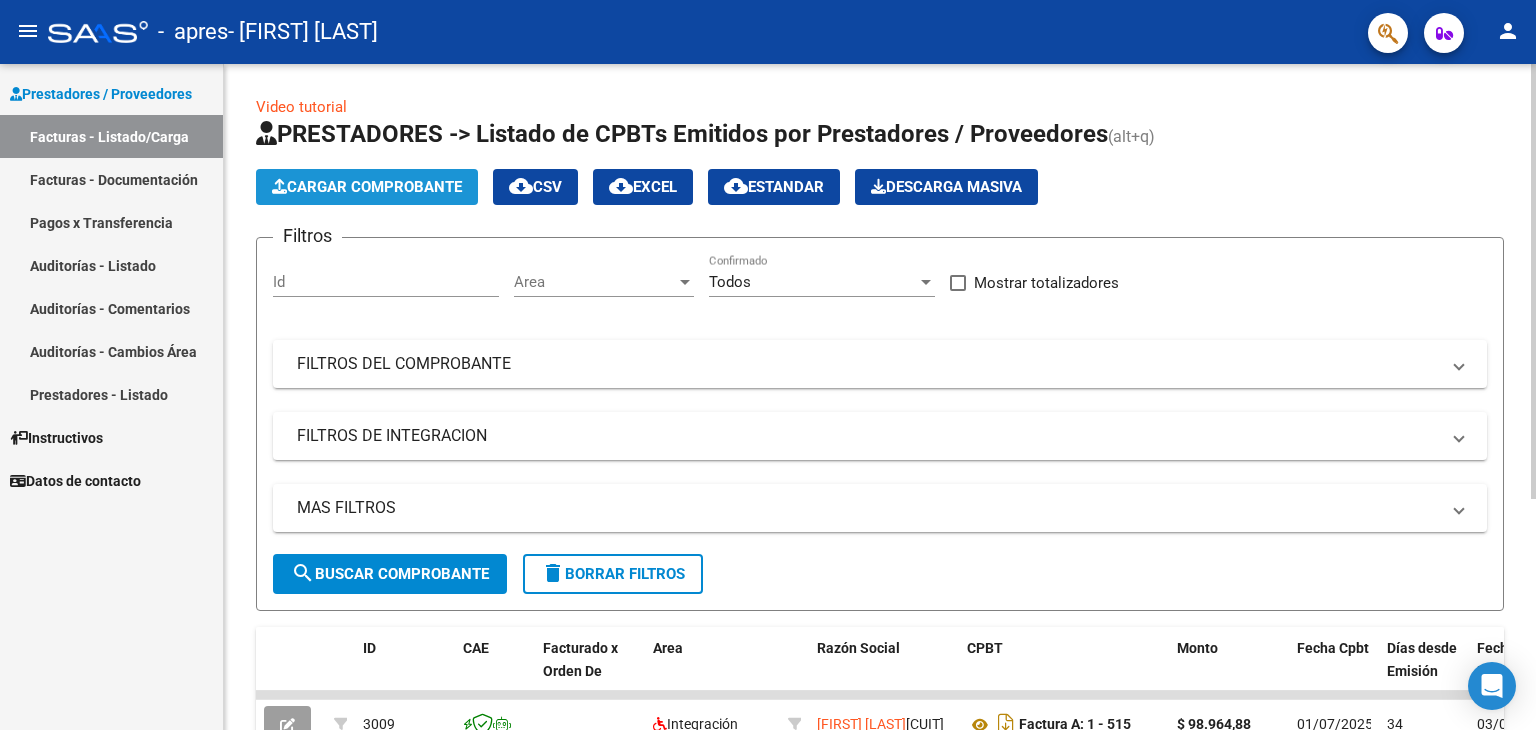 click on "Cargar Comprobante" 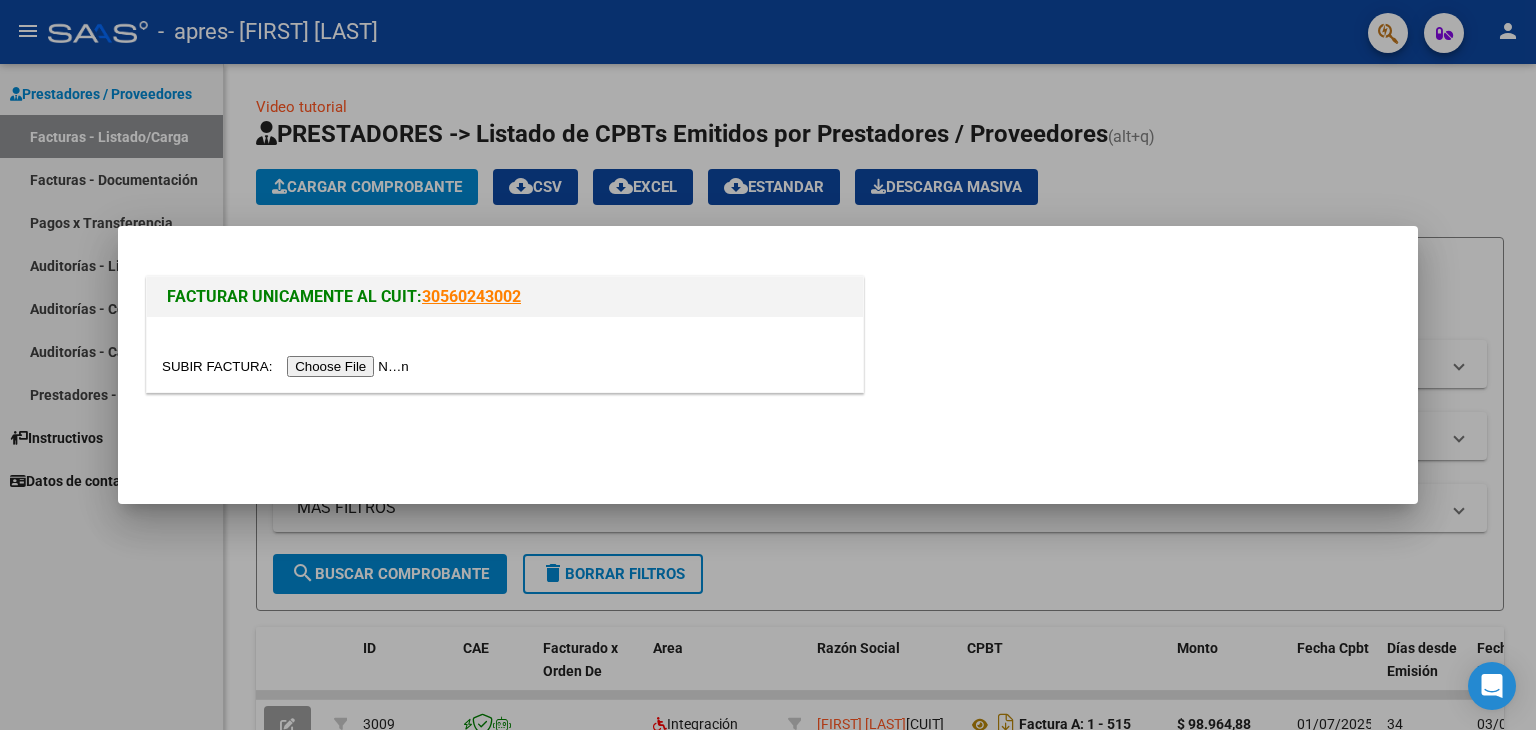 click at bounding box center (288, 366) 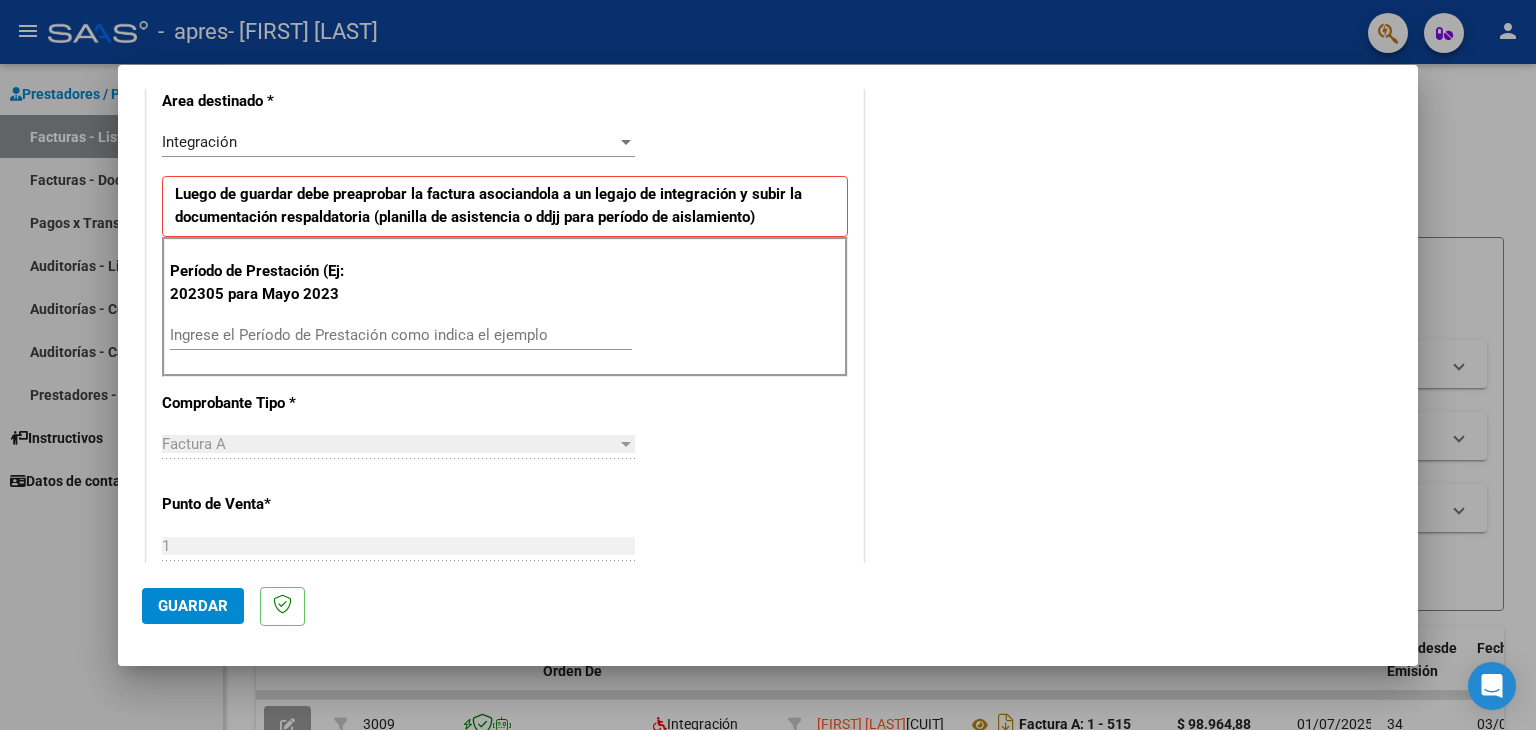 scroll, scrollTop: 436, scrollLeft: 0, axis: vertical 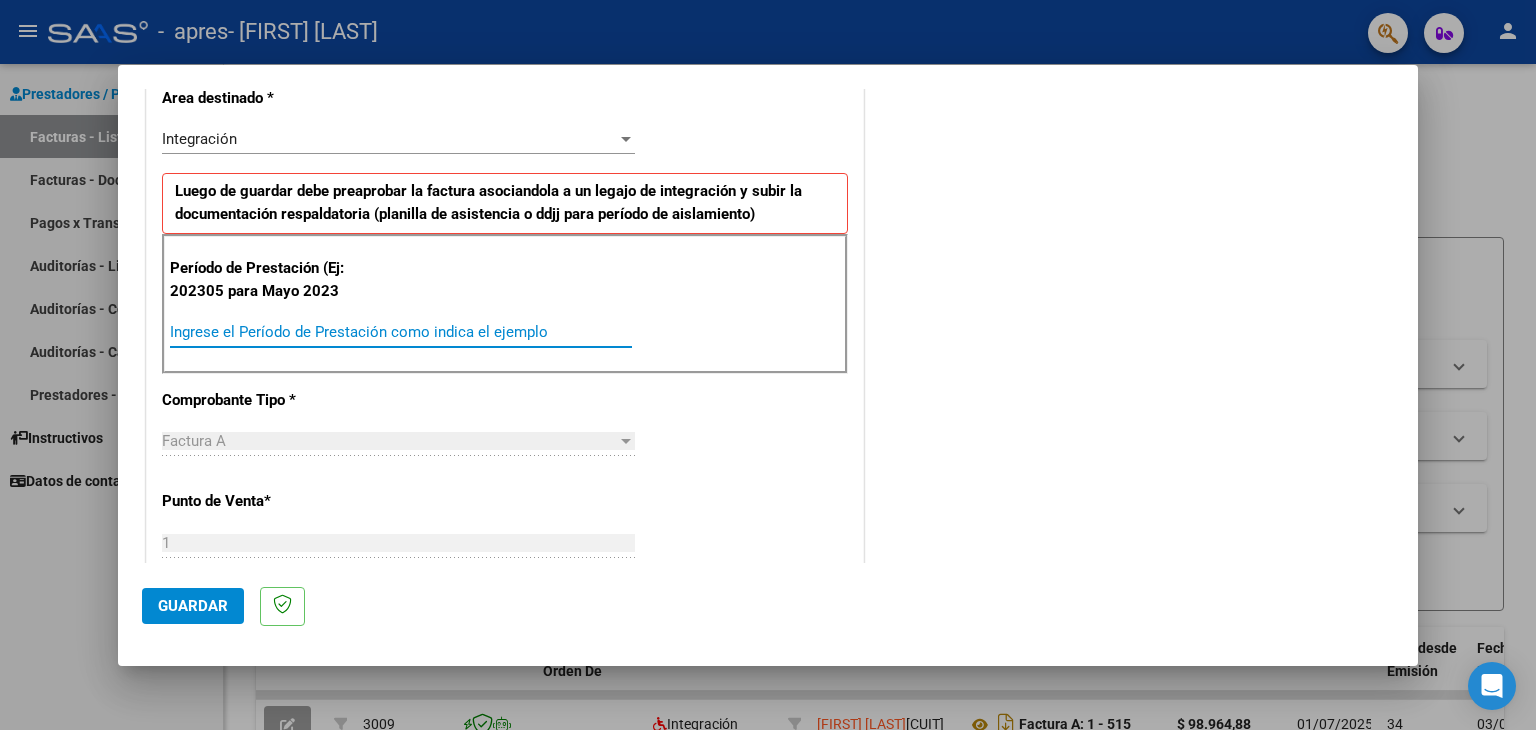 click on "Ingrese el Período de Prestación como indica el ejemplo" at bounding box center [401, 332] 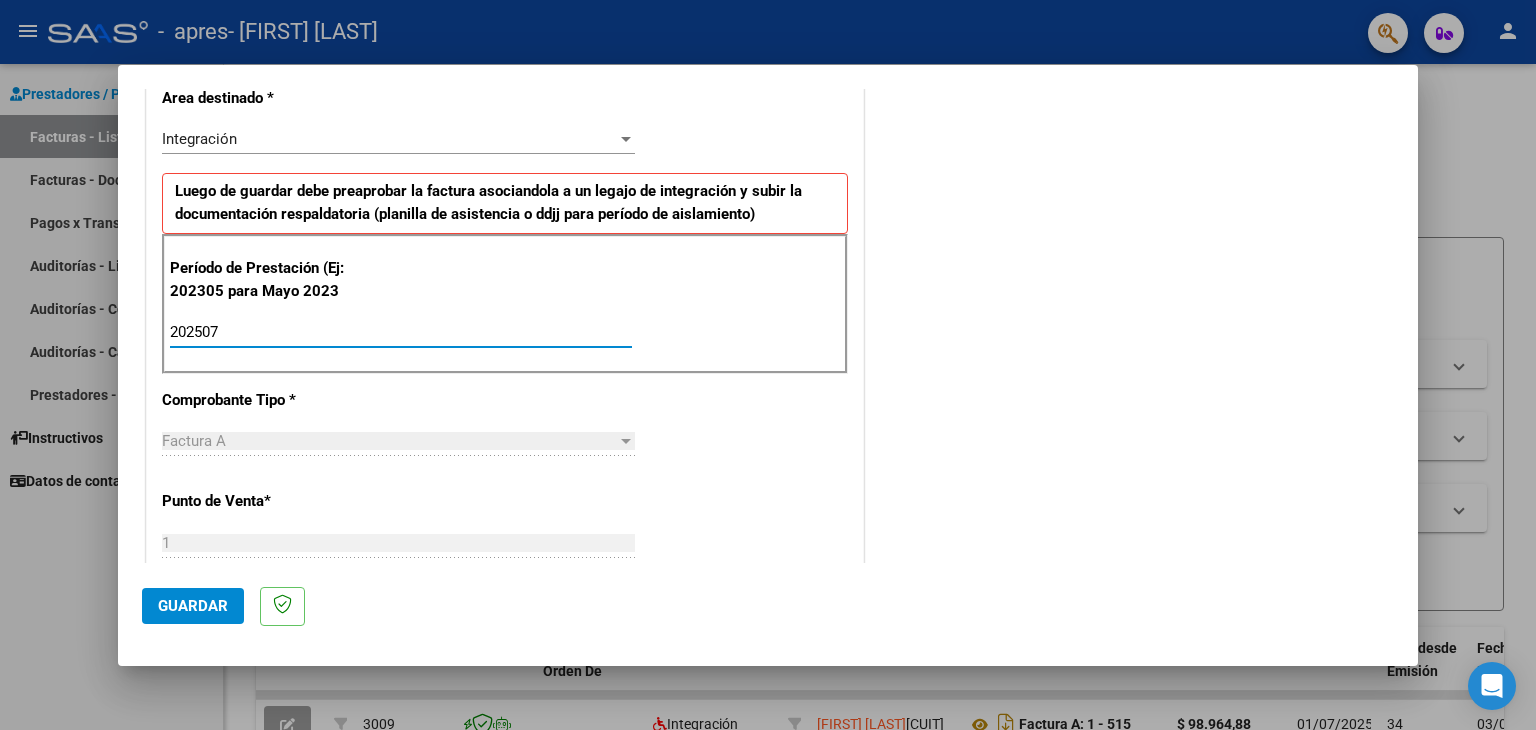 type on "202507" 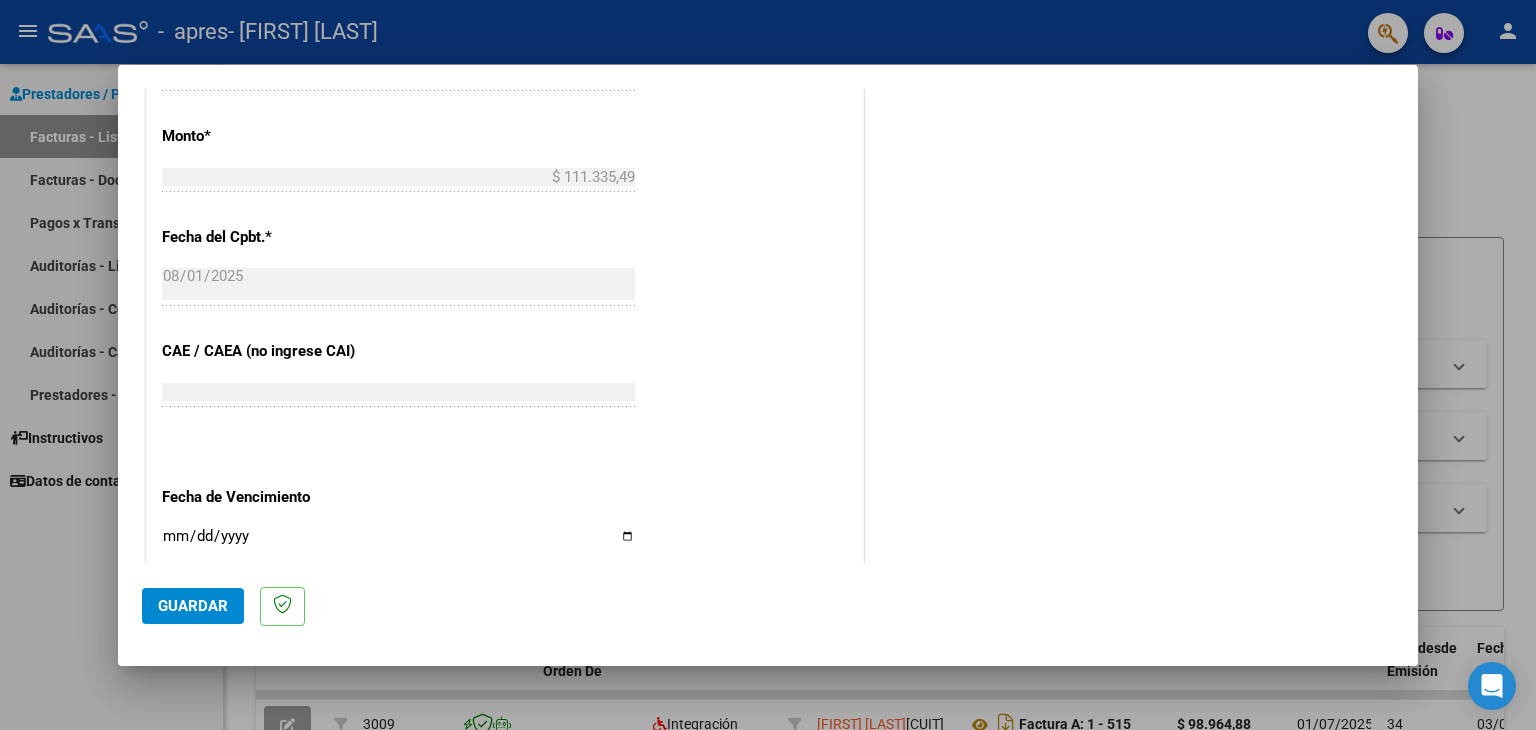 scroll, scrollTop: 1080, scrollLeft: 0, axis: vertical 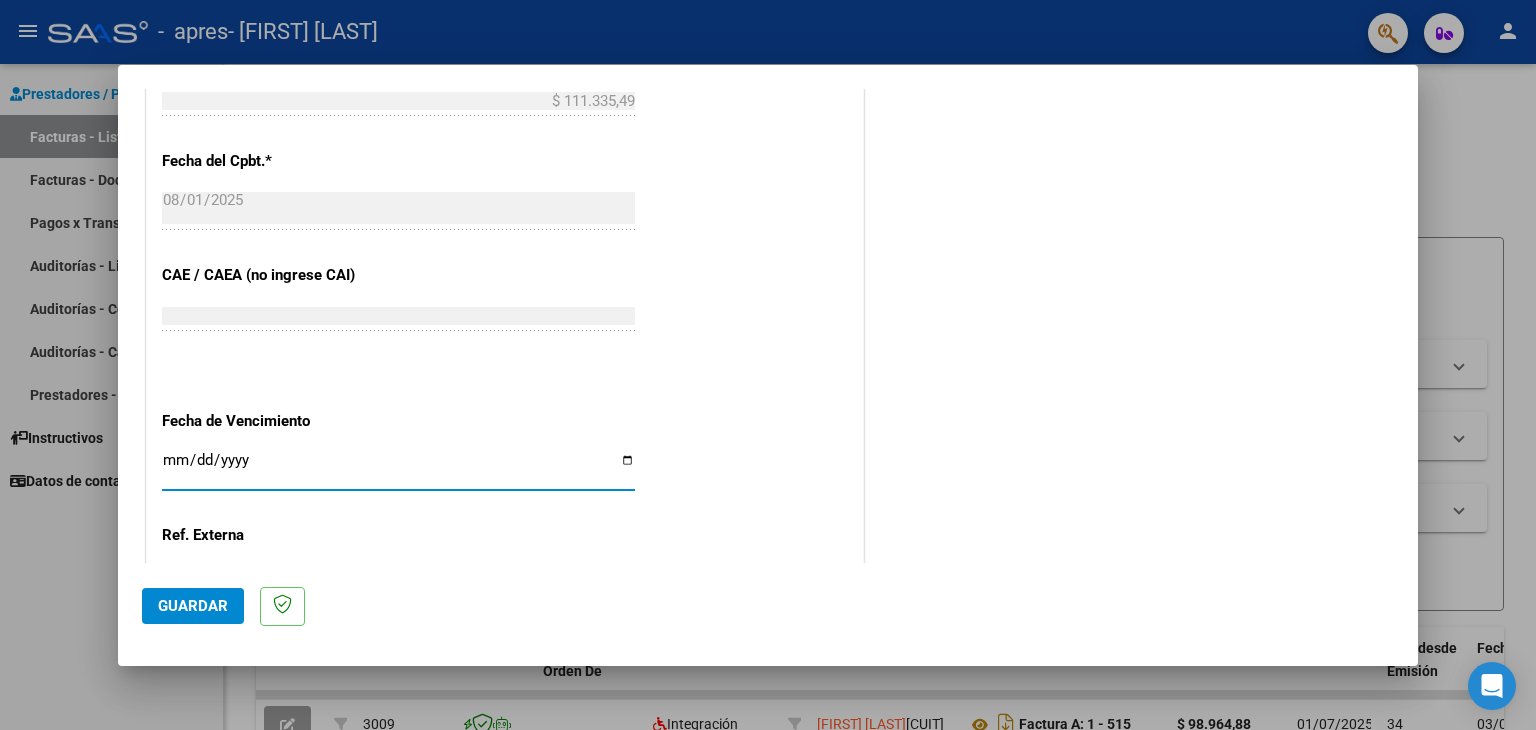 click on "Ingresar la fecha" at bounding box center (398, 468) 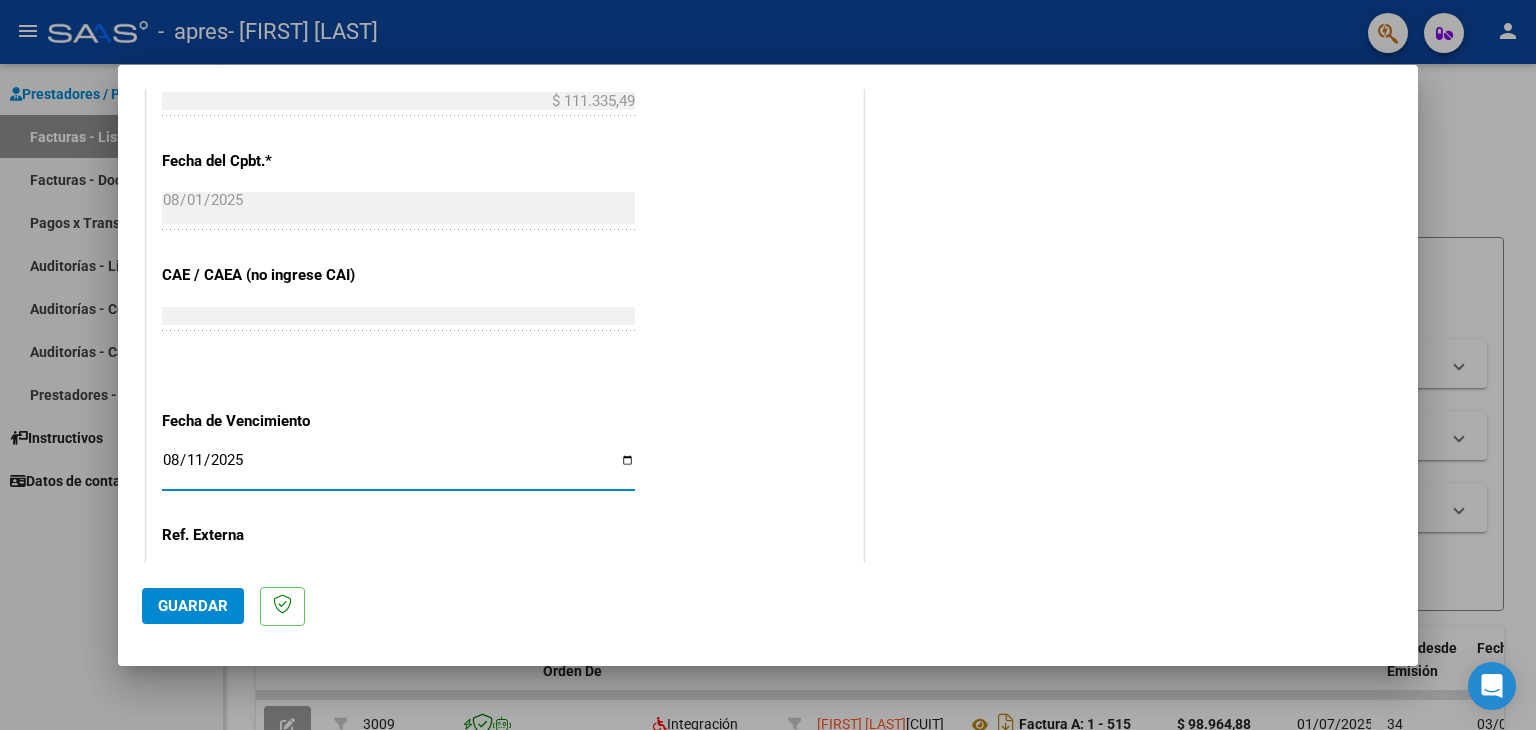 type on "2025-08-11" 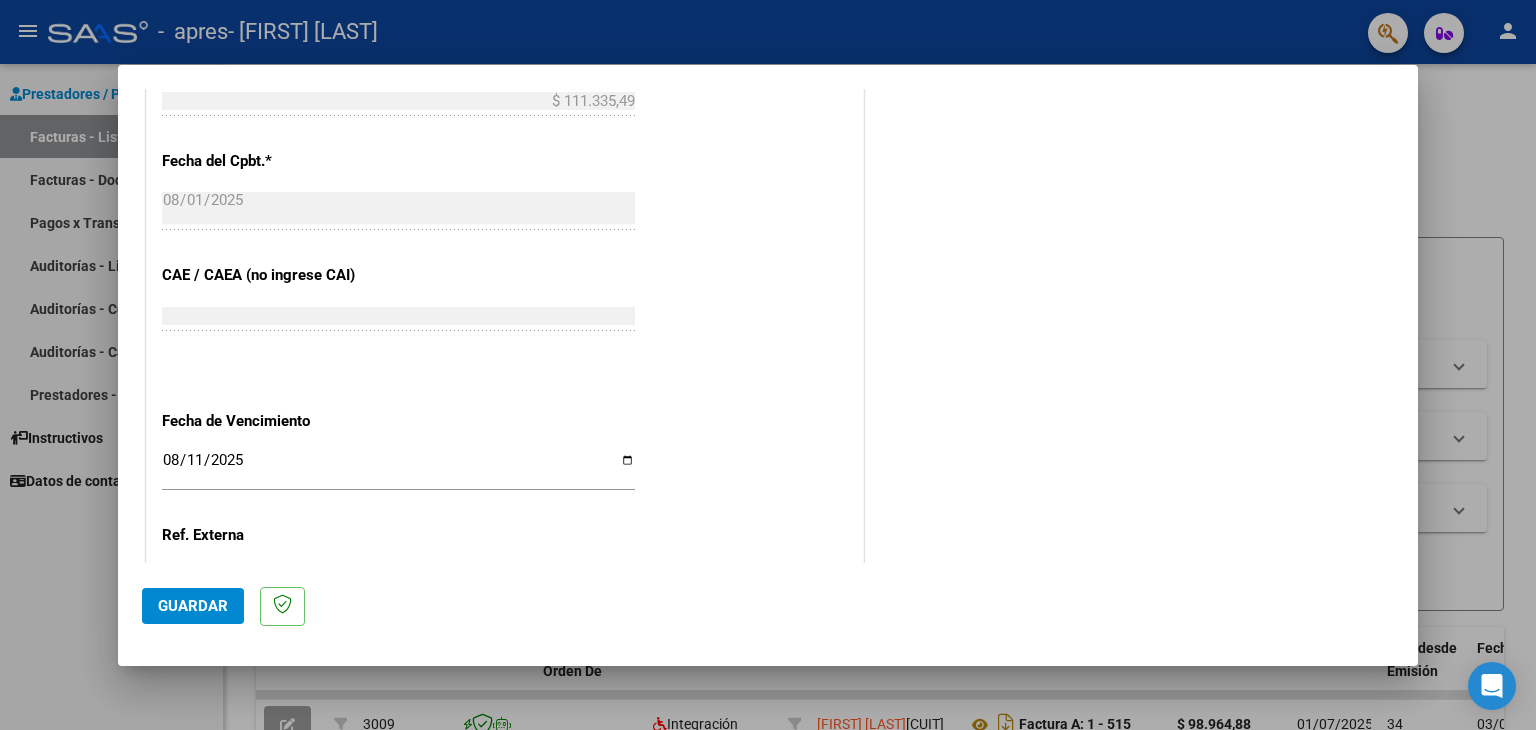 scroll, scrollTop: 1245, scrollLeft: 0, axis: vertical 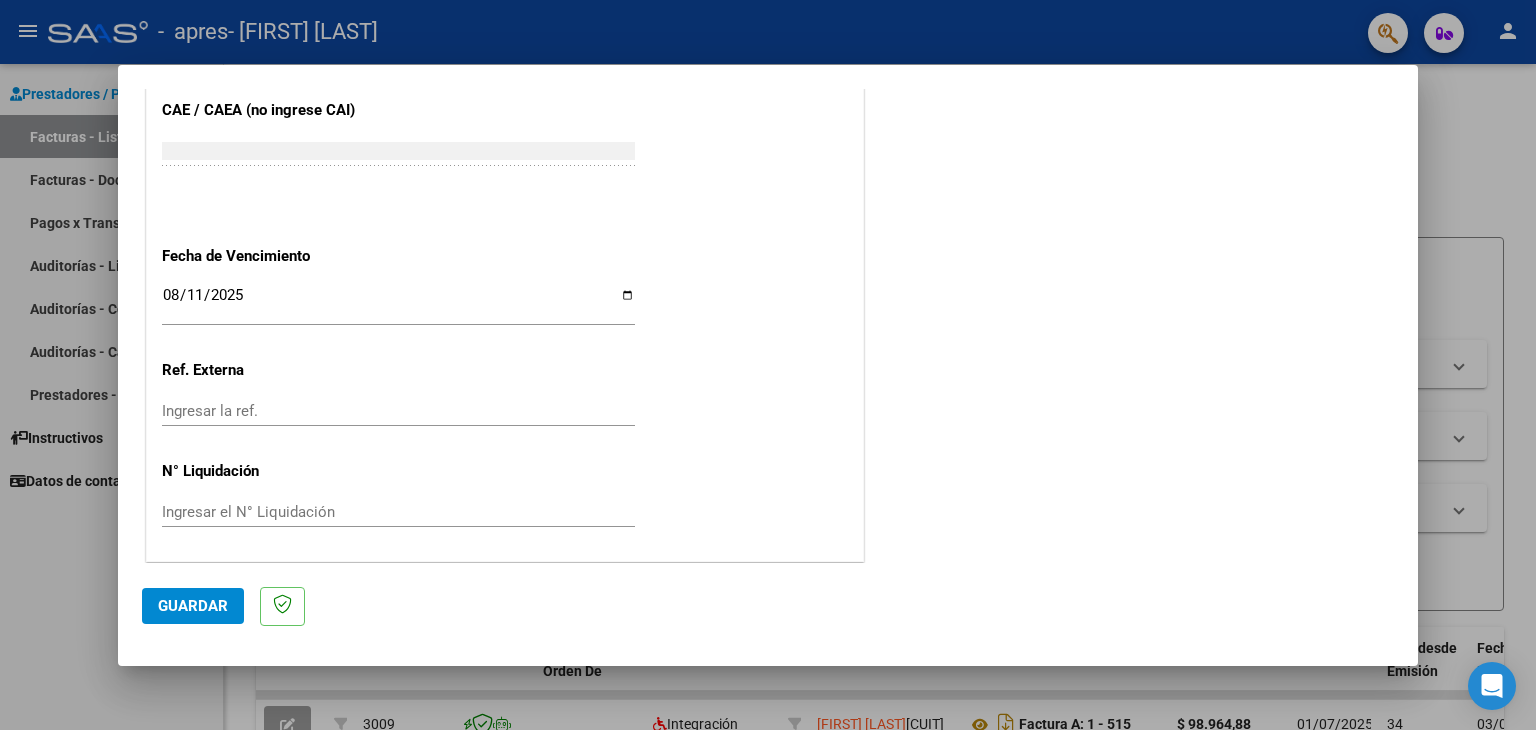 click on "Guardar" 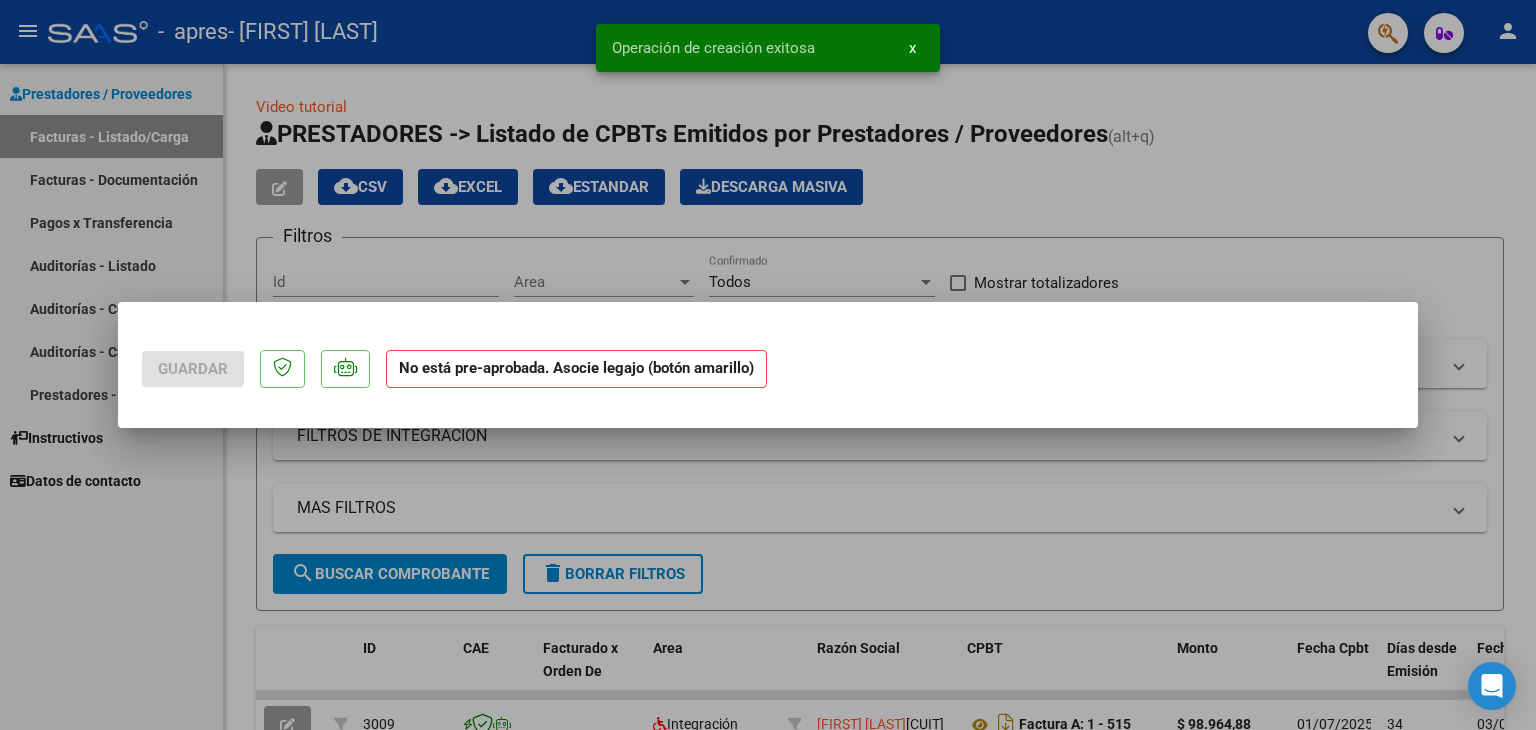 scroll, scrollTop: 0, scrollLeft: 0, axis: both 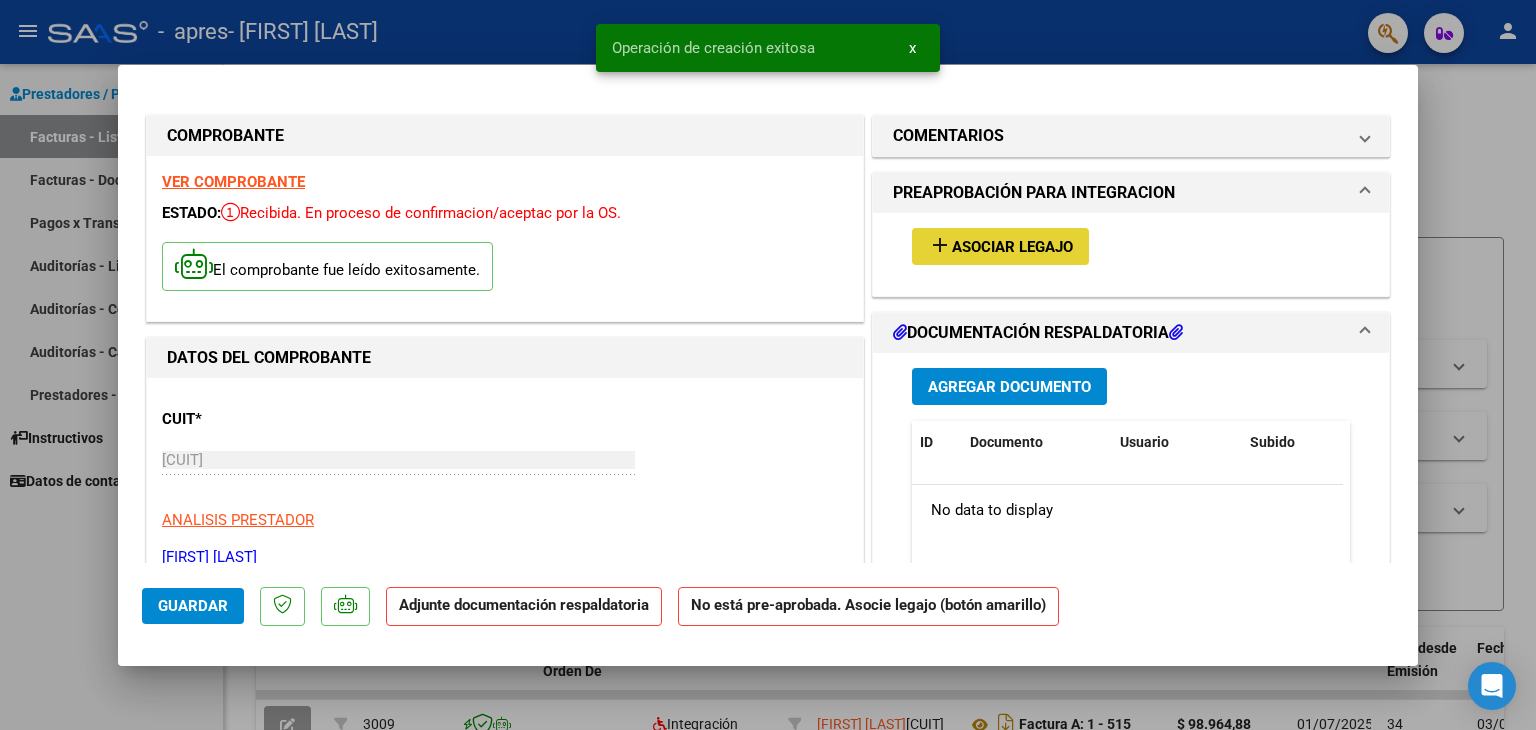 click on "Asociar Legajo" at bounding box center [1012, 247] 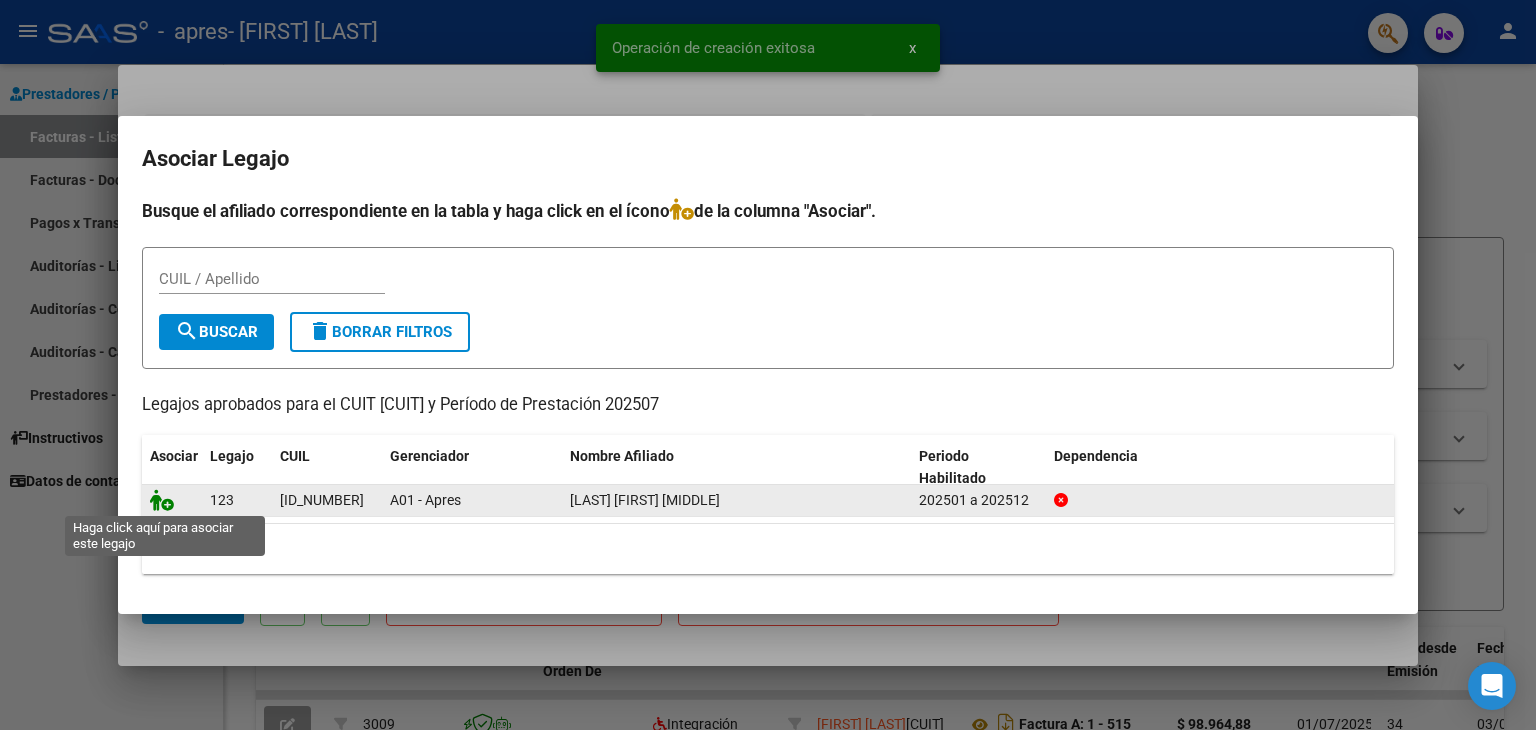click 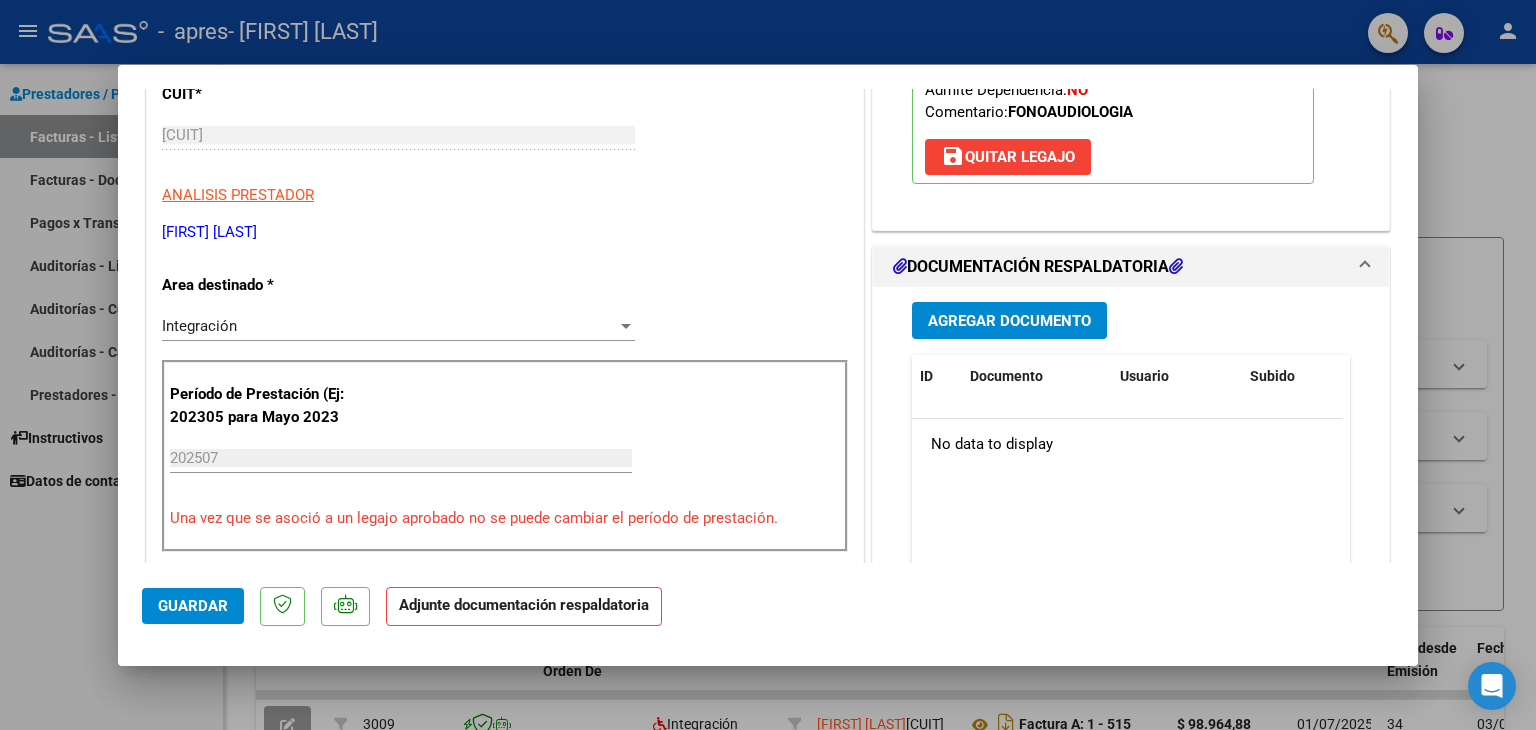 scroll, scrollTop: 329, scrollLeft: 0, axis: vertical 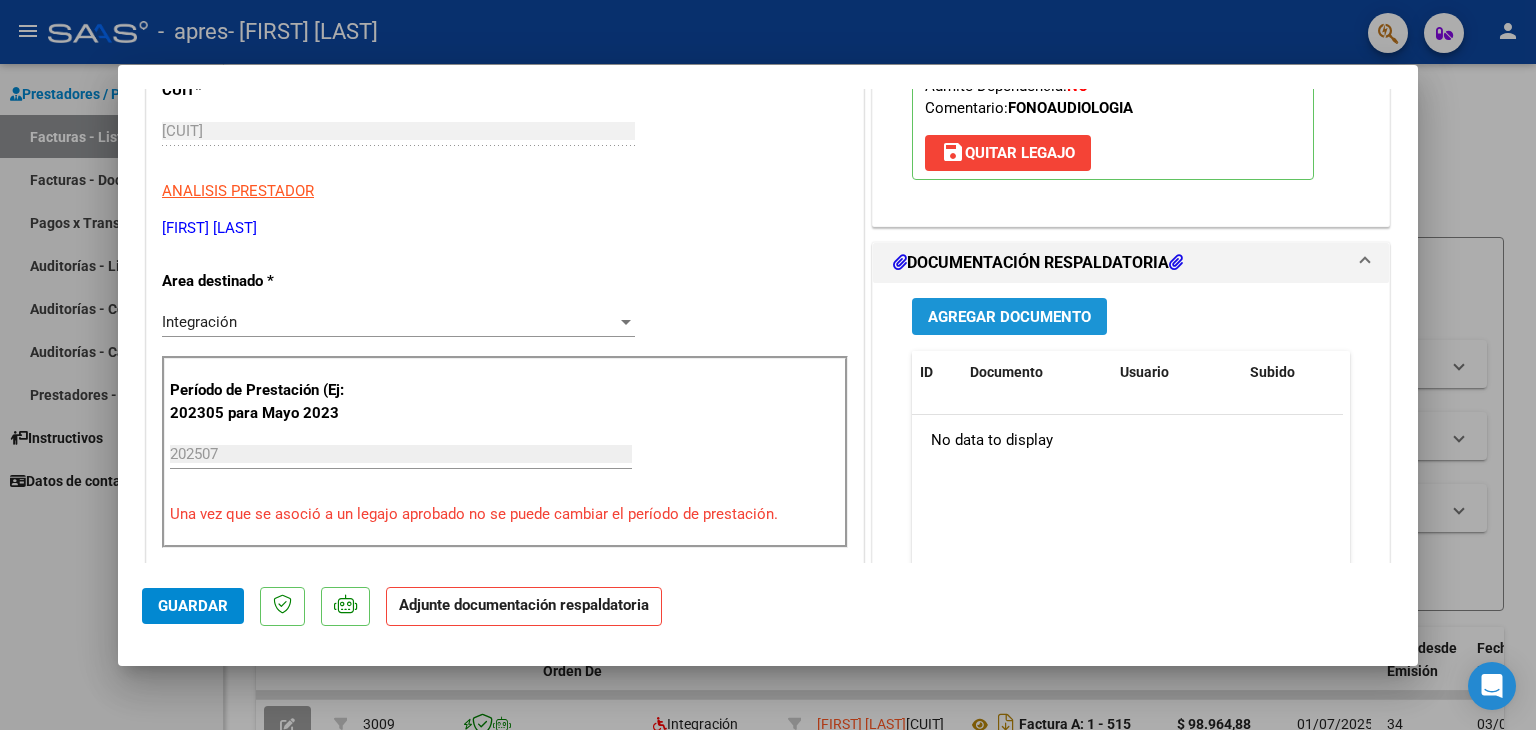 click on "Agregar Documento" at bounding box center [1009, 317] 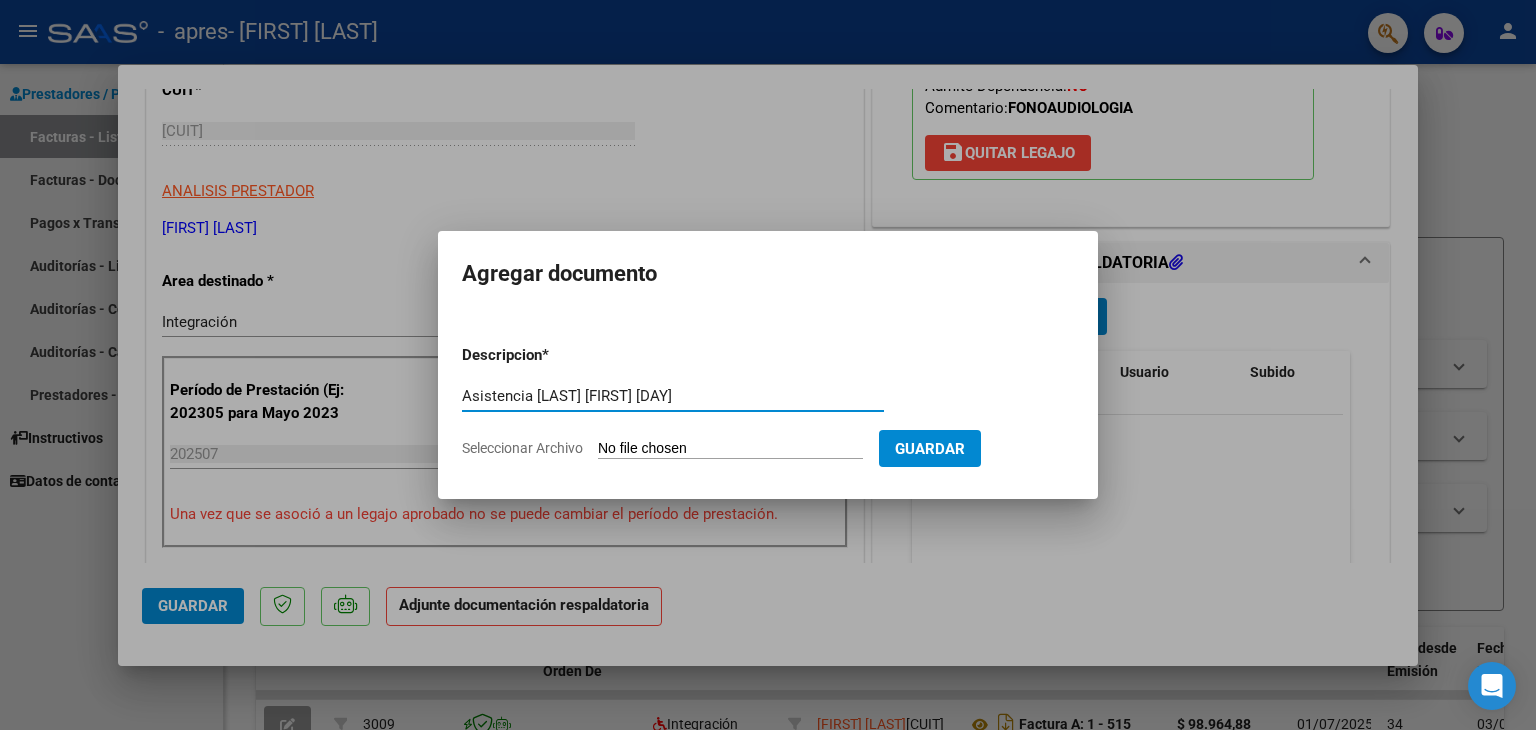 type on "Asistencia SILVA Barrios JULIO 25" 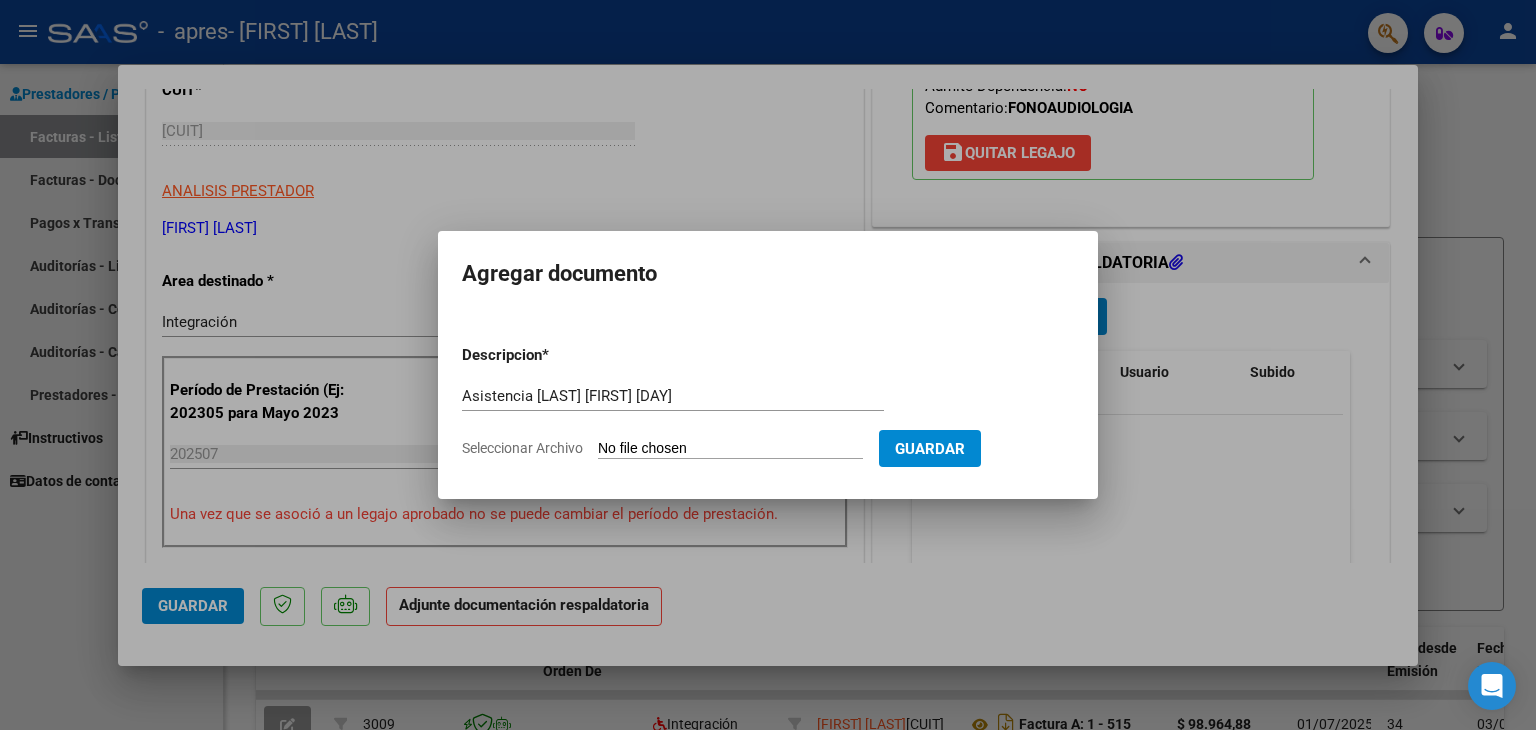click on "Seleccionar Archivo" at bounding box center [730, 449] 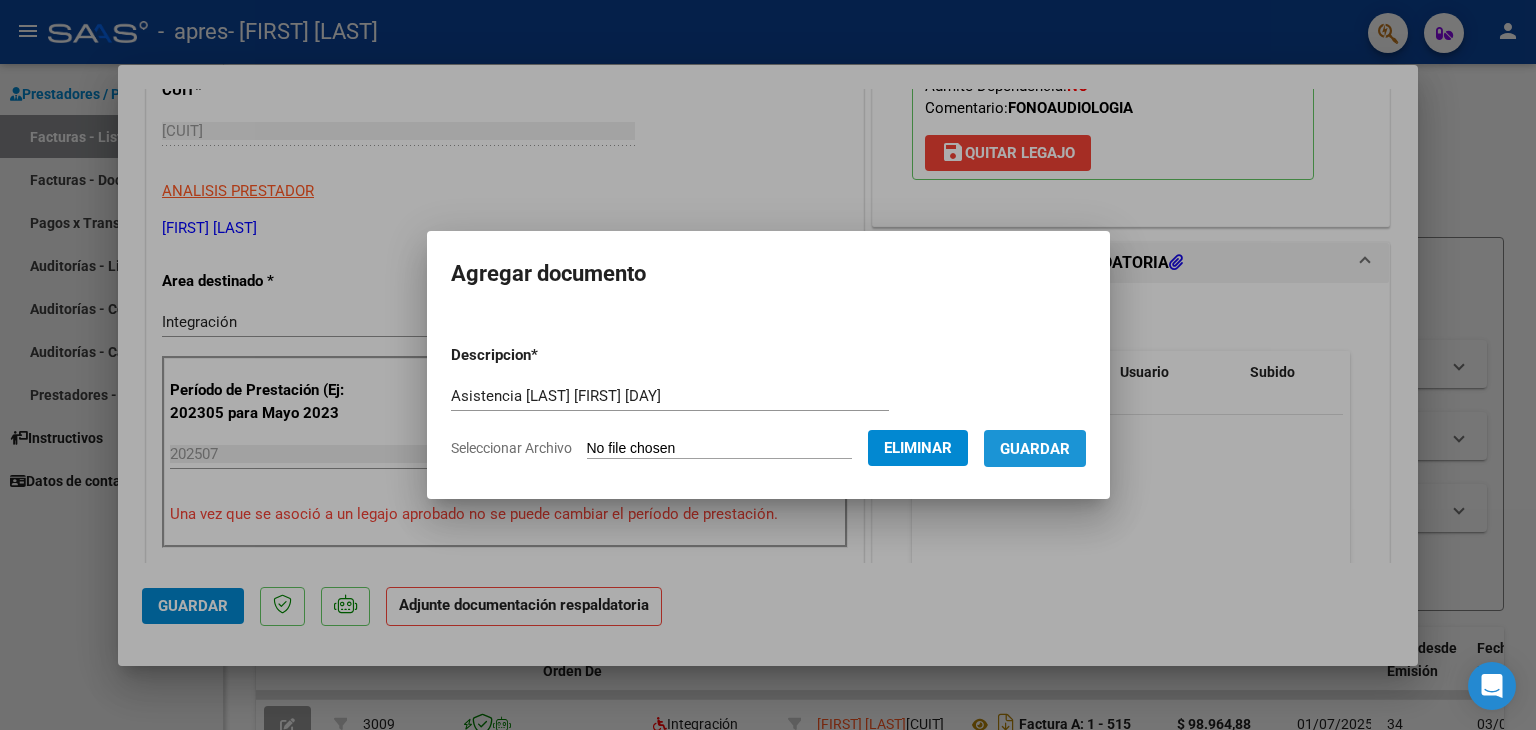 click on "Guardar" at bounding box center (1035, 449) 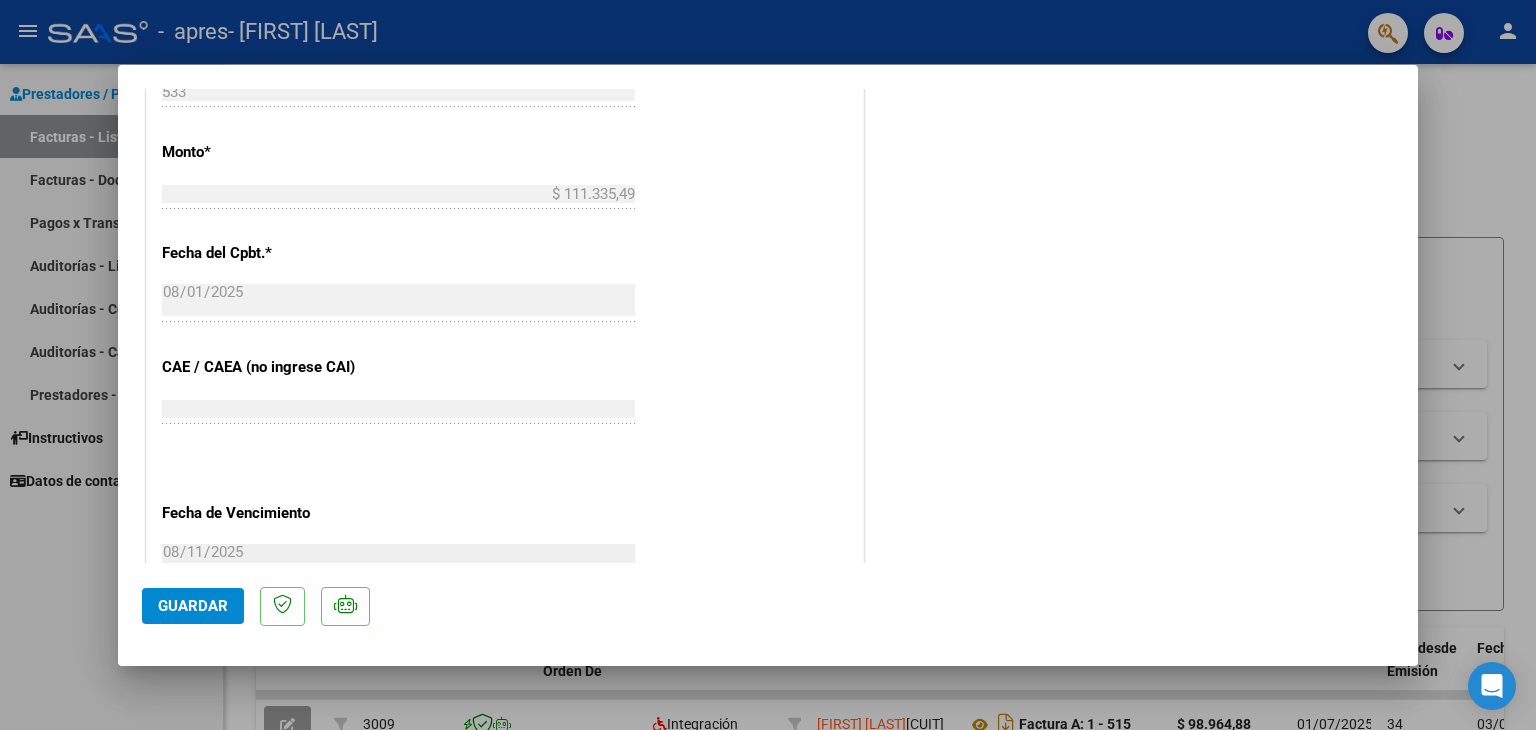 scroll, scrollTop: 1065, scrollLeft: 0, axis: vertical 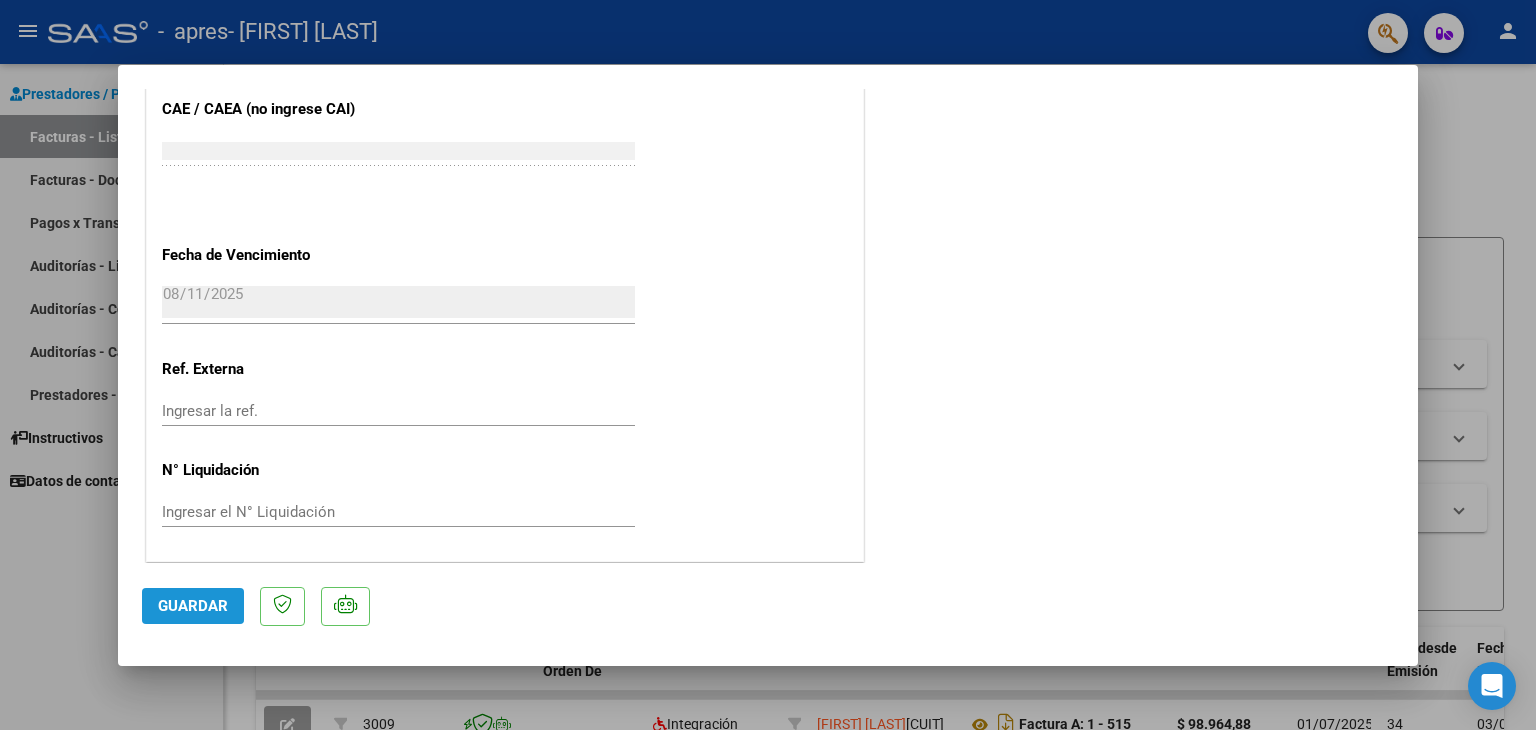 click on "Guardar" 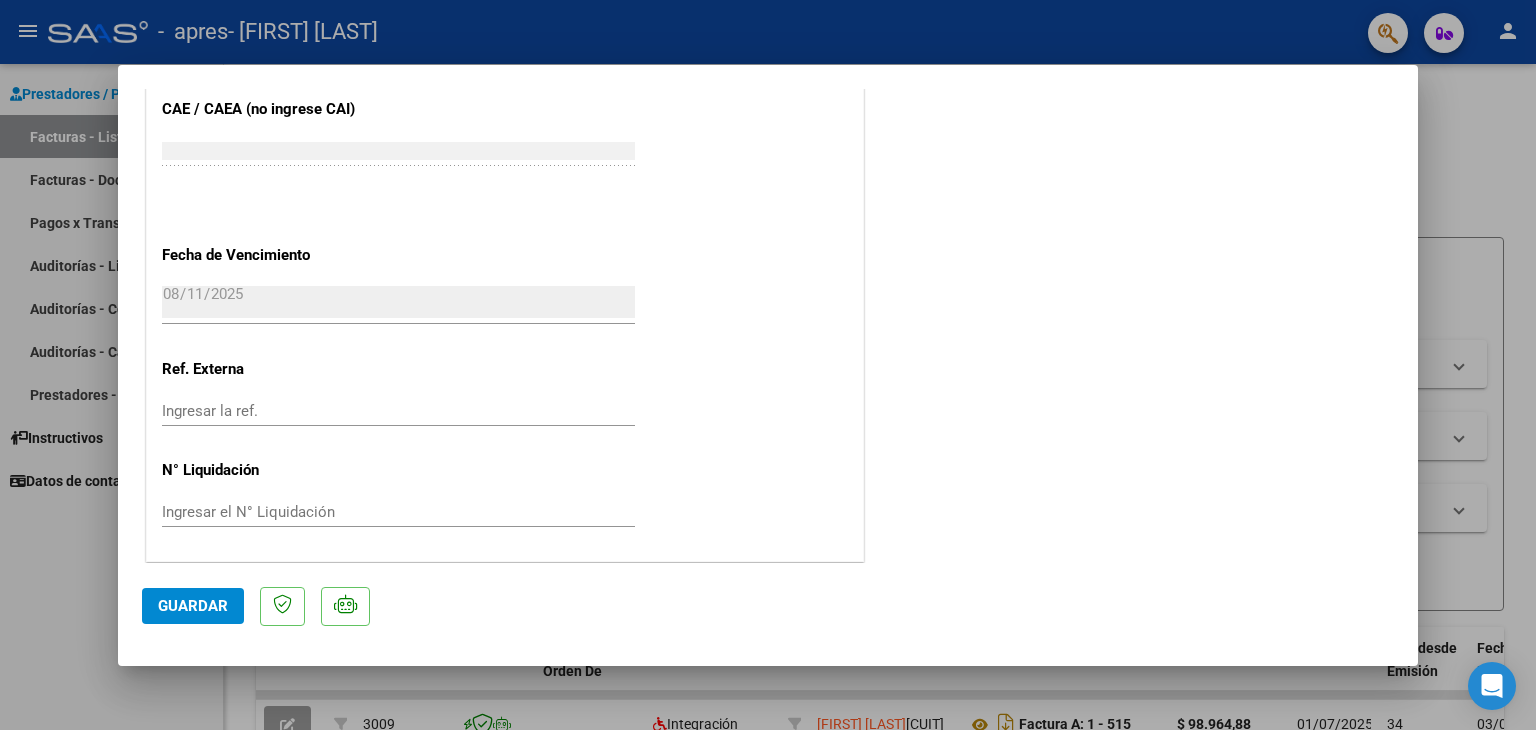 click at bounding box center (768, 365) 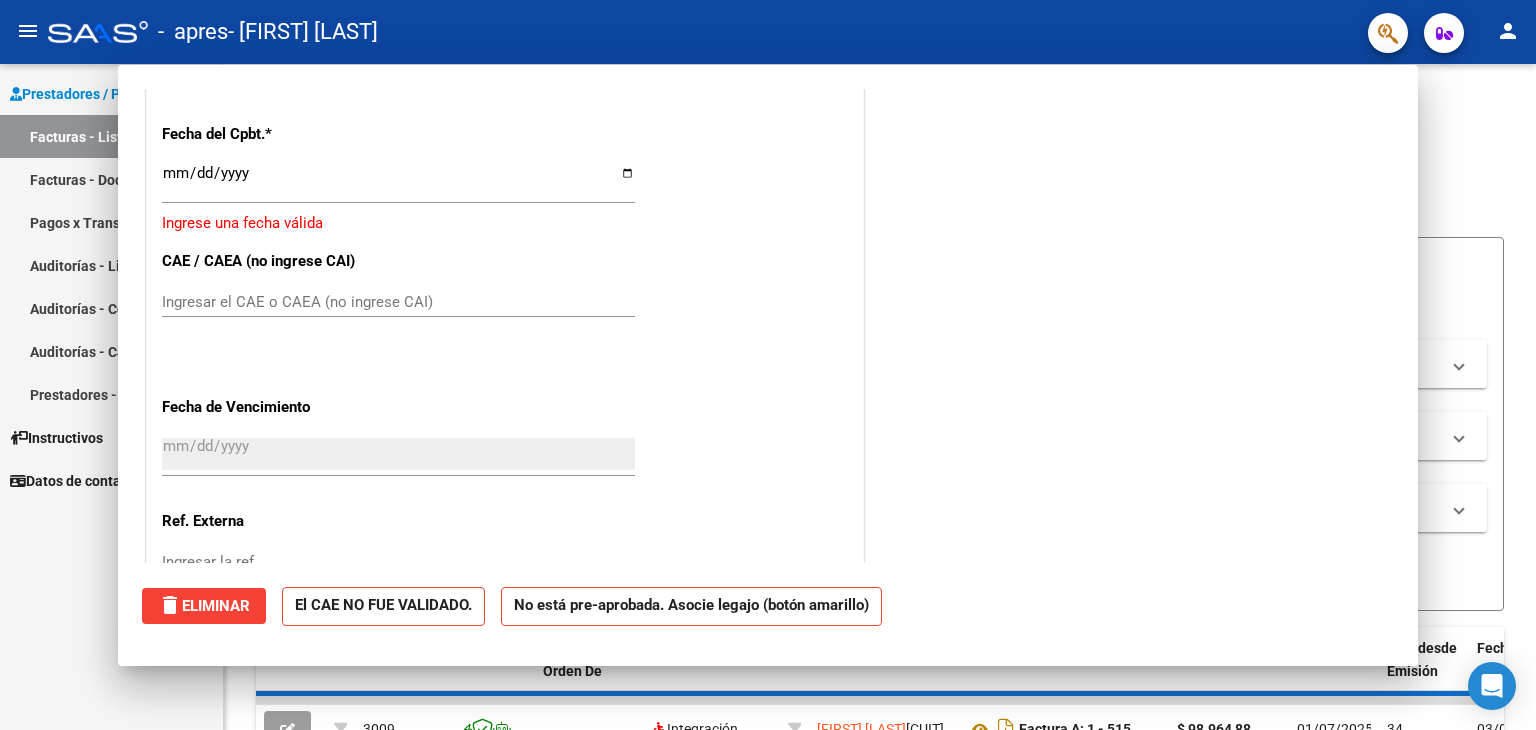 scroll, scrollTop: 1464, scrollLeft: 0, axis: vertical 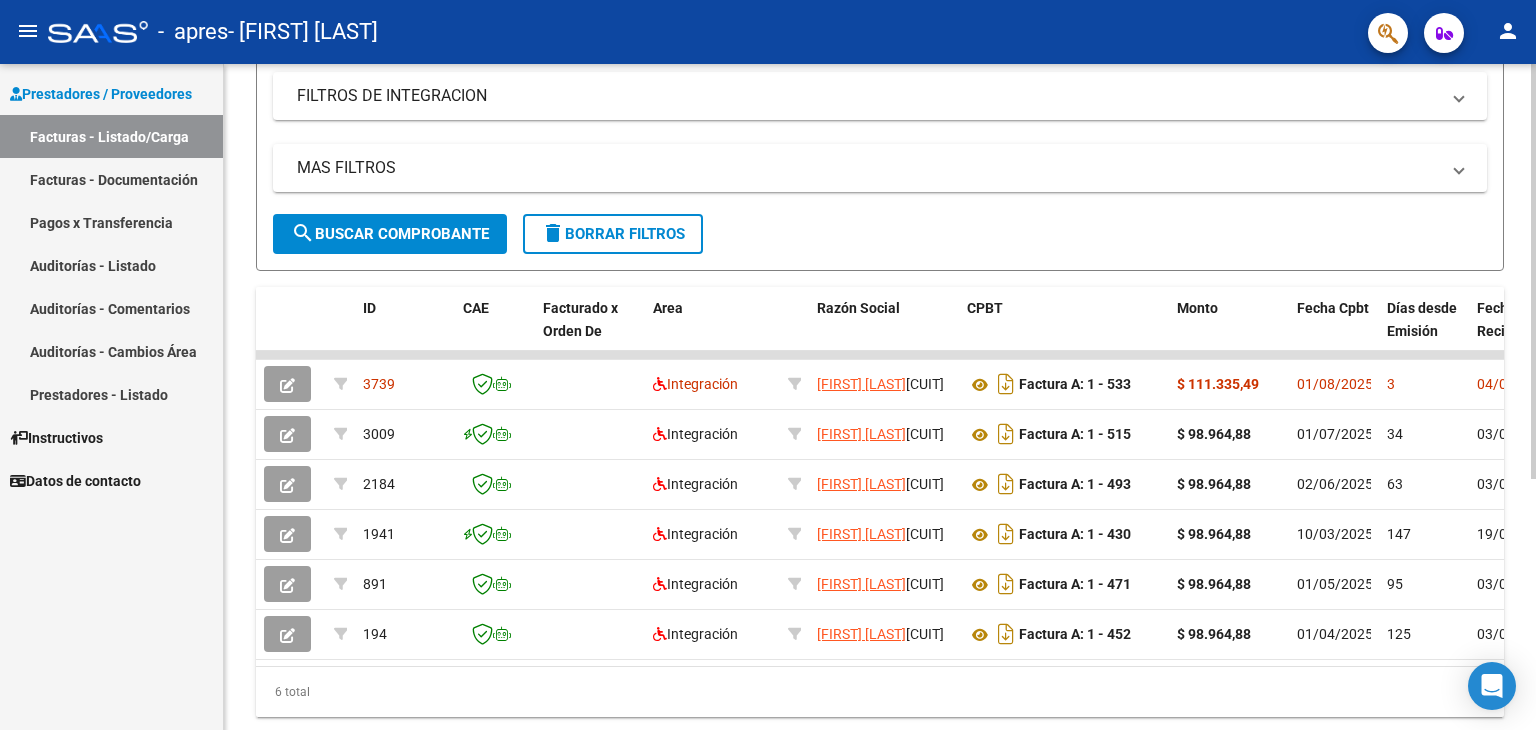 click 